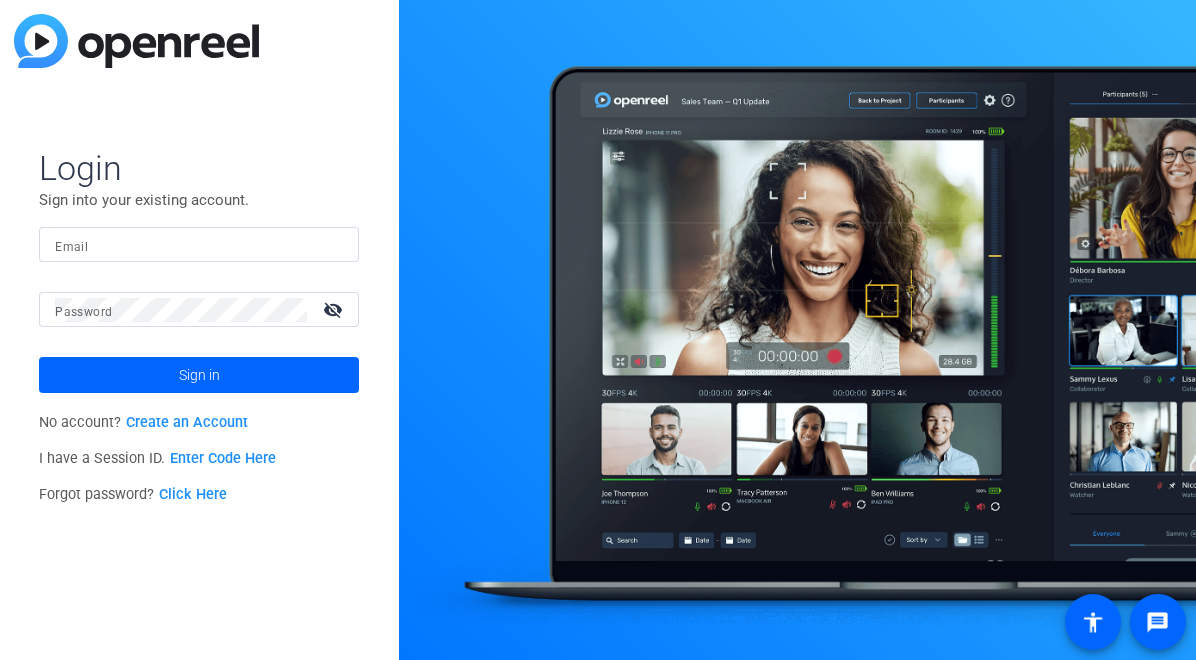 scroll, scrollTop: 0, scrollLeft: 0, axis: both 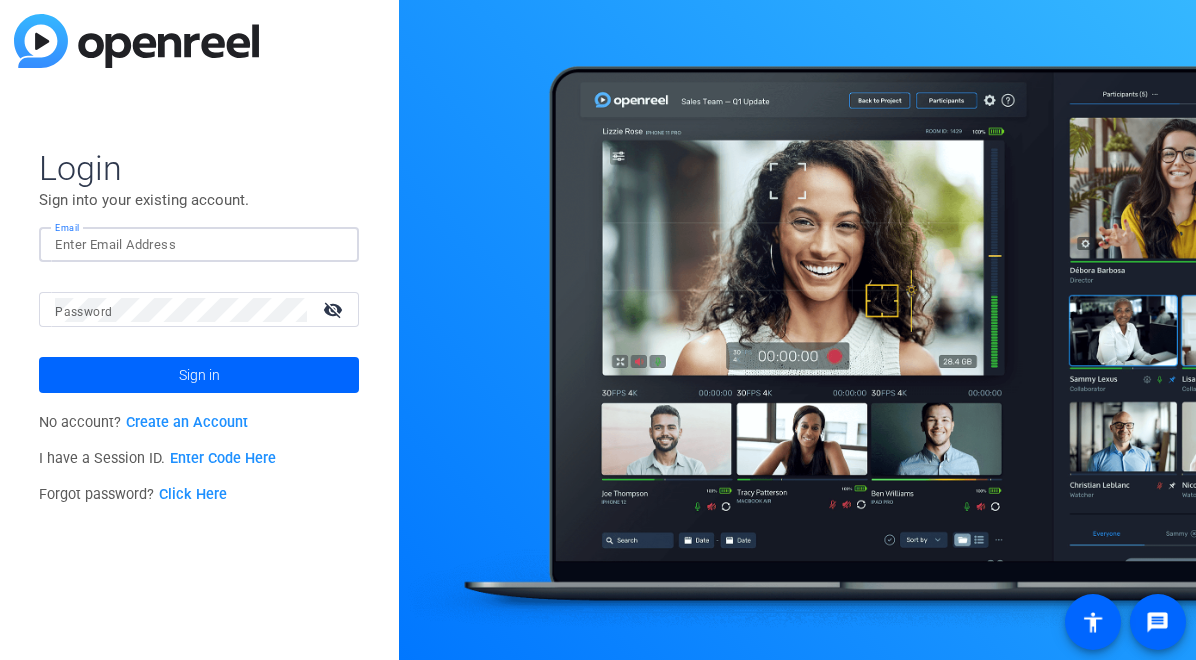 type on "[EMAIL]" 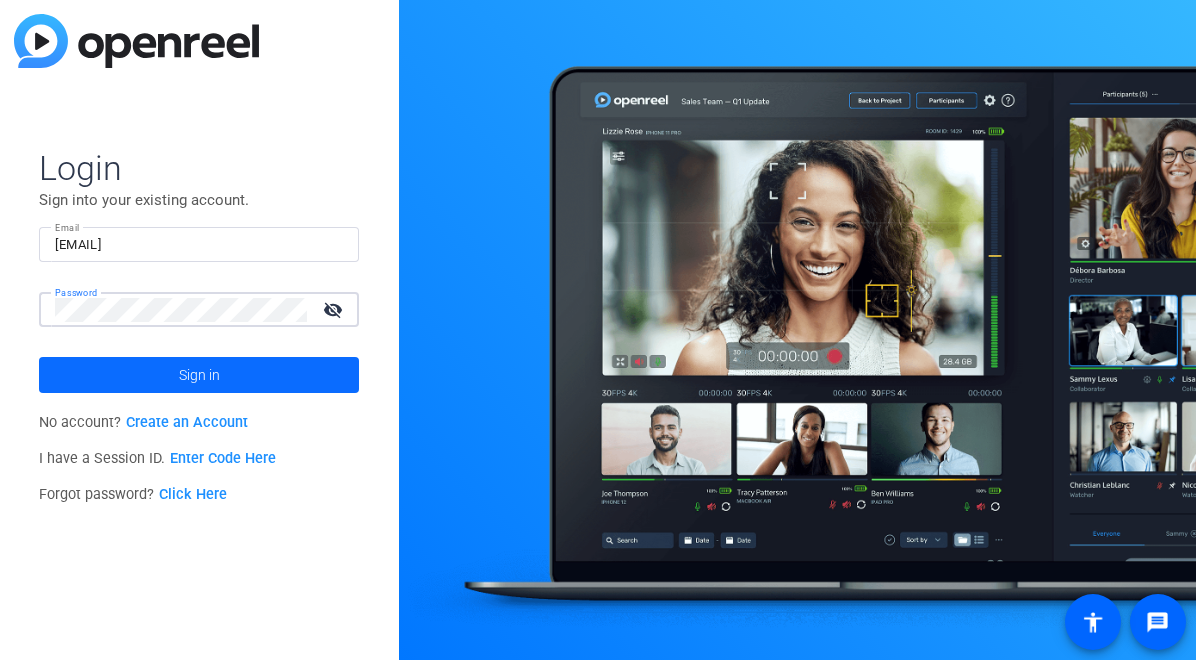 click 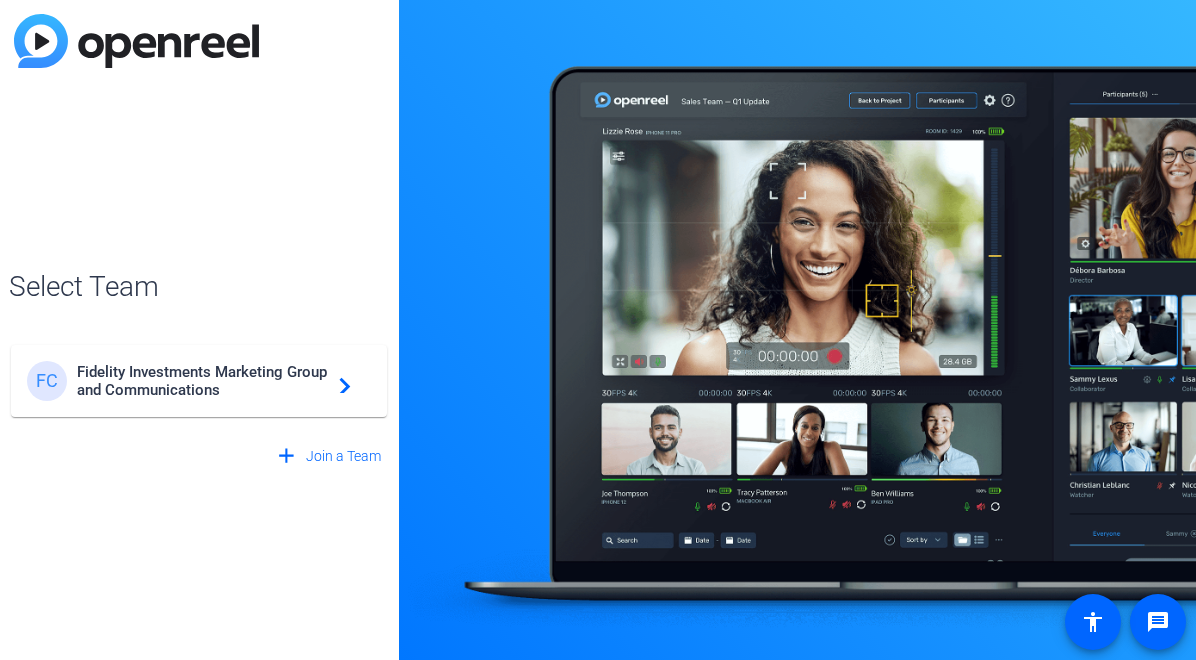 click on "Fidelity Investments Marketing Group and Communications" 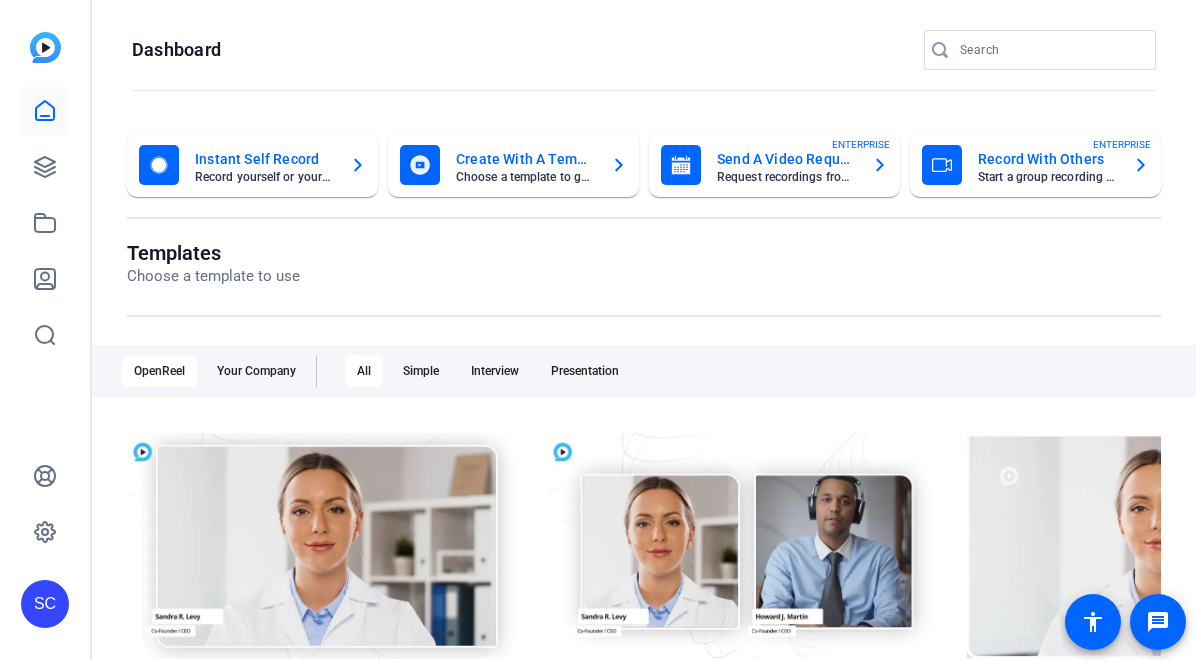 scroll, scrollTop: 0, scrollLeft: 0, axis: both 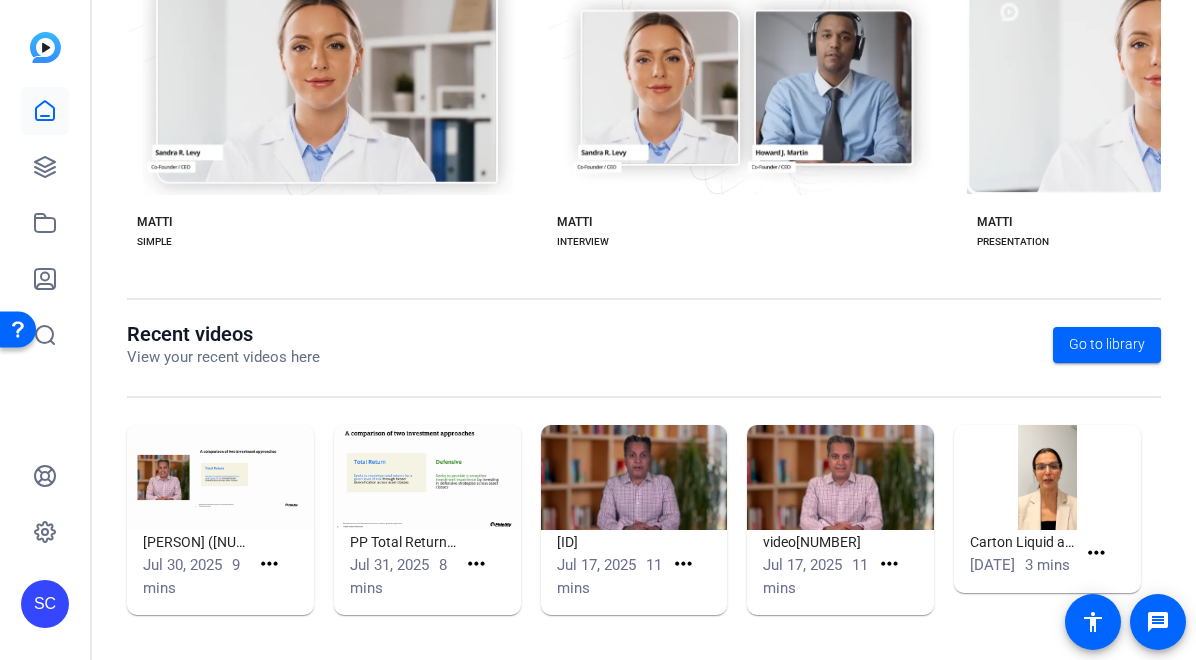click 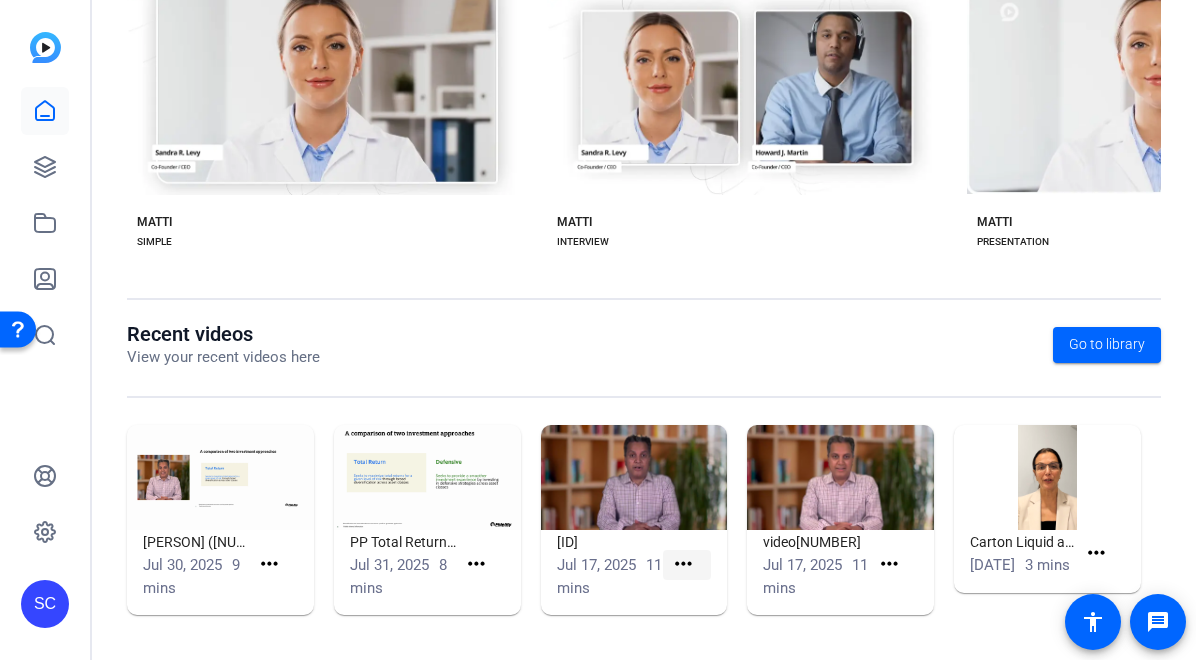 click on "more_horiz" 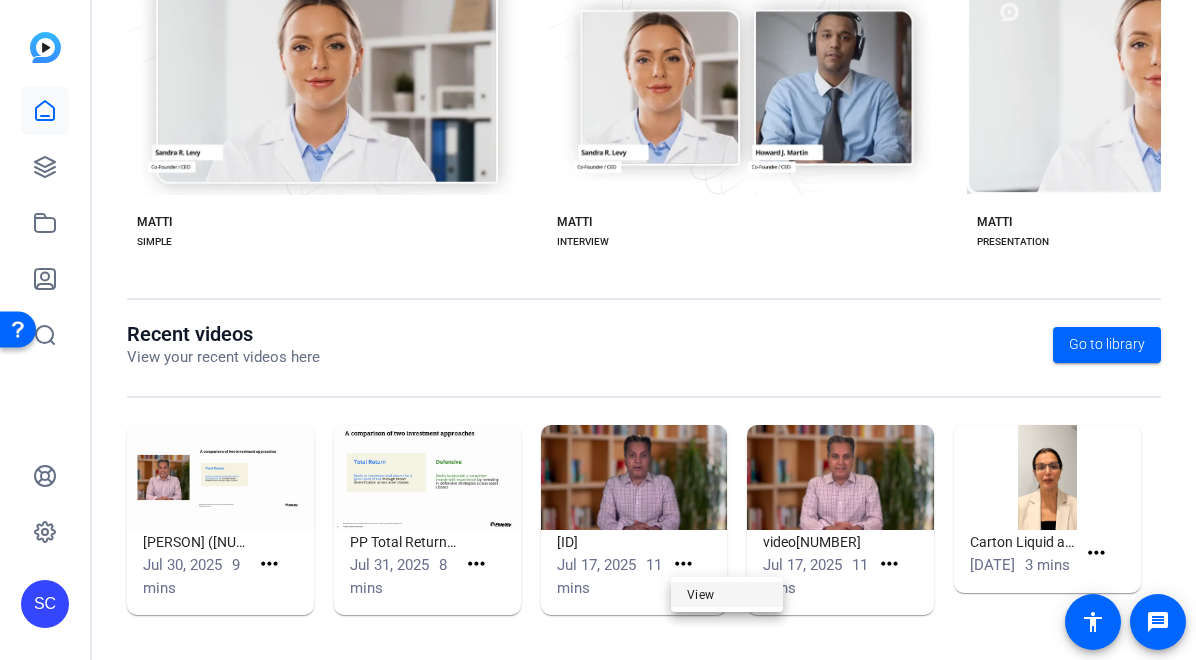 click on "View" at bounding box center (727, 594) 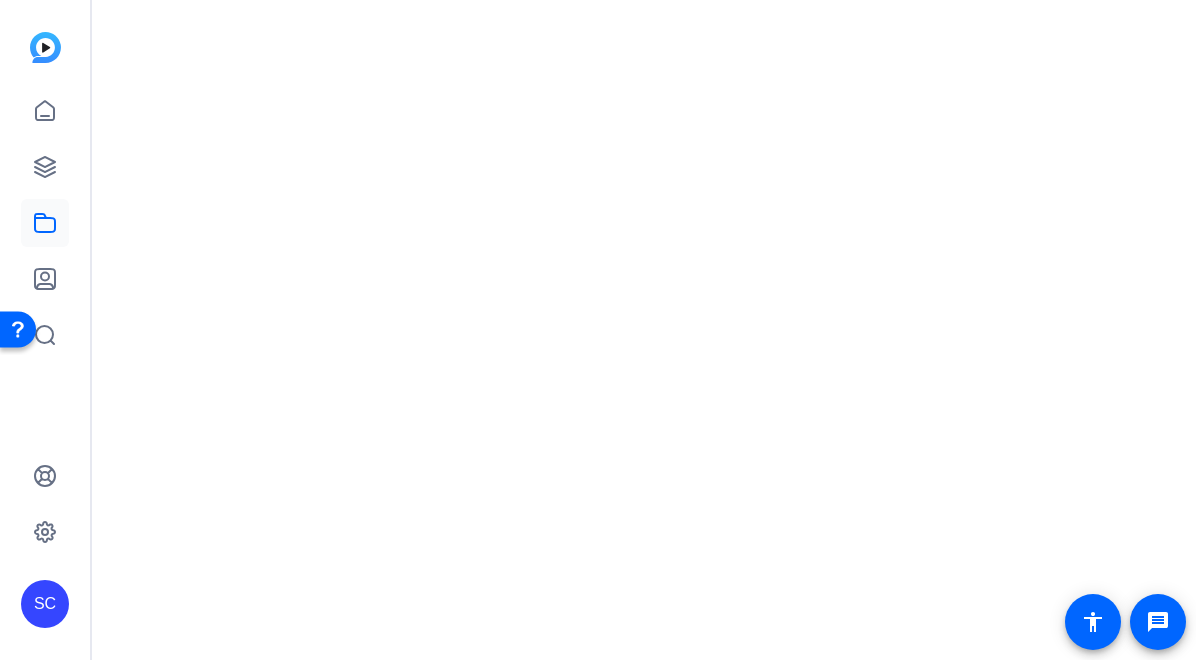 scroll, scrollTop: 0, scrollLeft: 0, axis: both 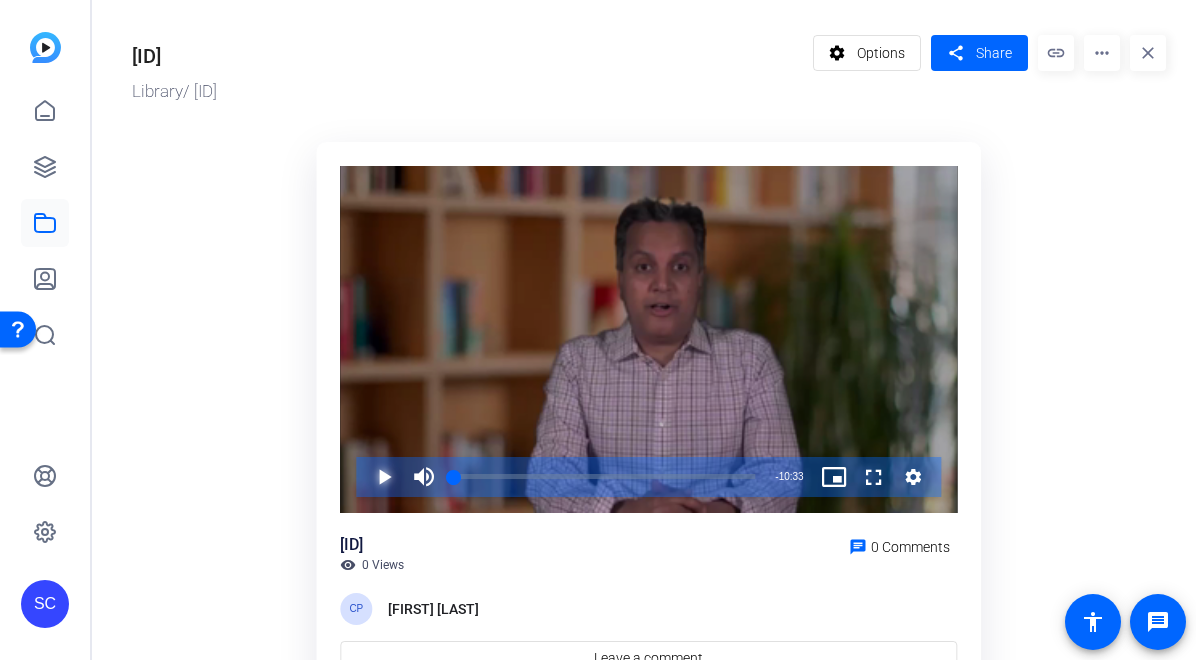 click at bounding box center [364, 477] 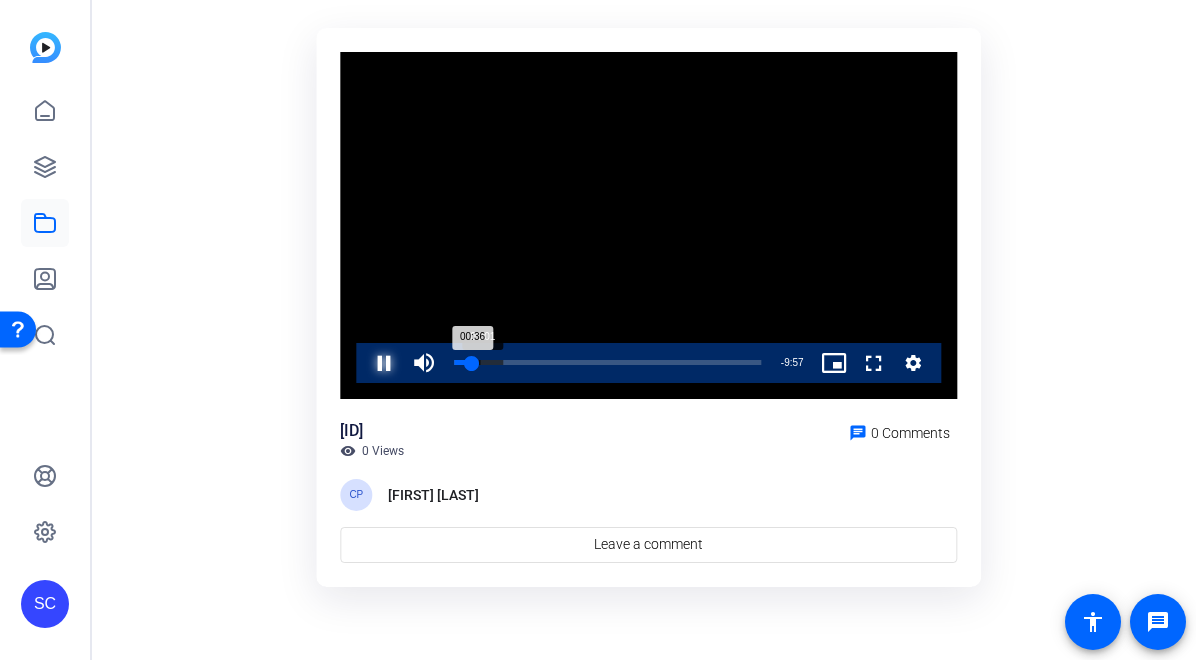 scroll, scrollTop: 54, scrollLeft: 0, axis: vertical 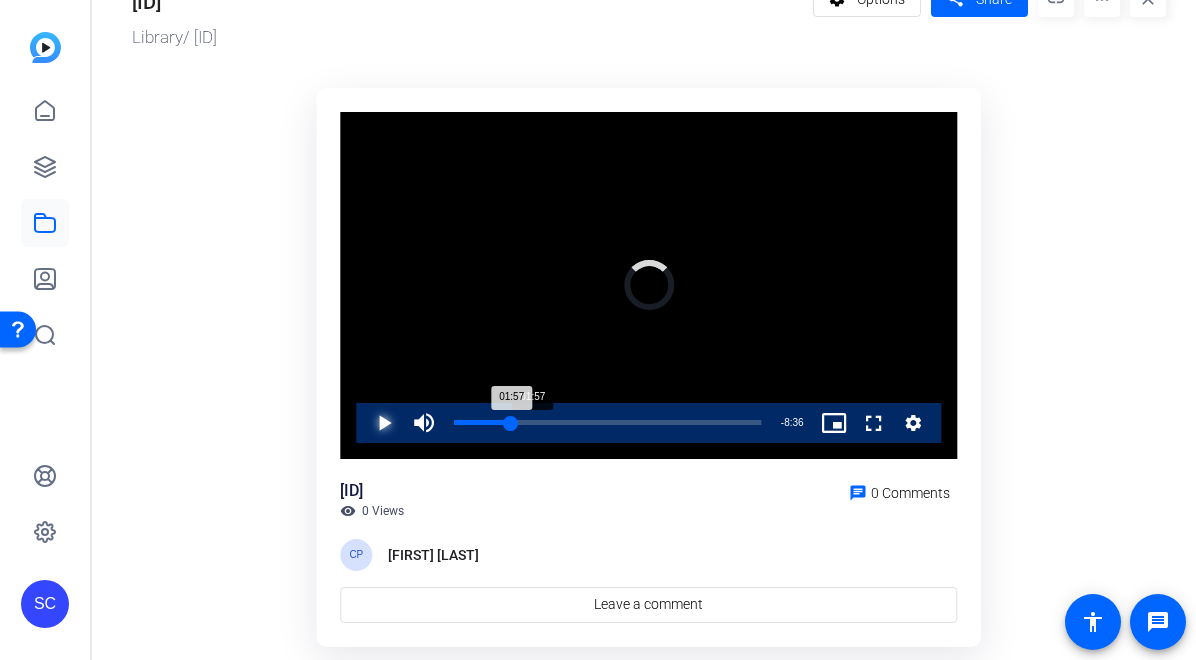 click on "Loaded :  16.04% 01:57 01:57" at bounding box center [607, 422] 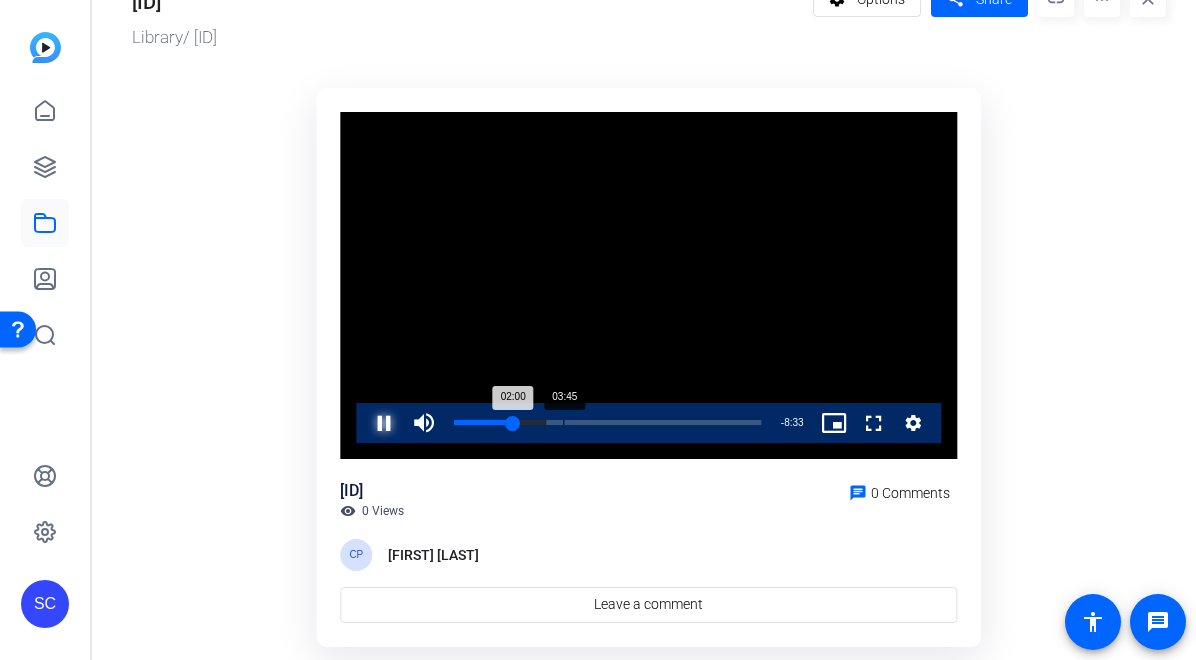 click on "Loaded :  29.98% 03:45 02:00" at bounding box center (607, 422) 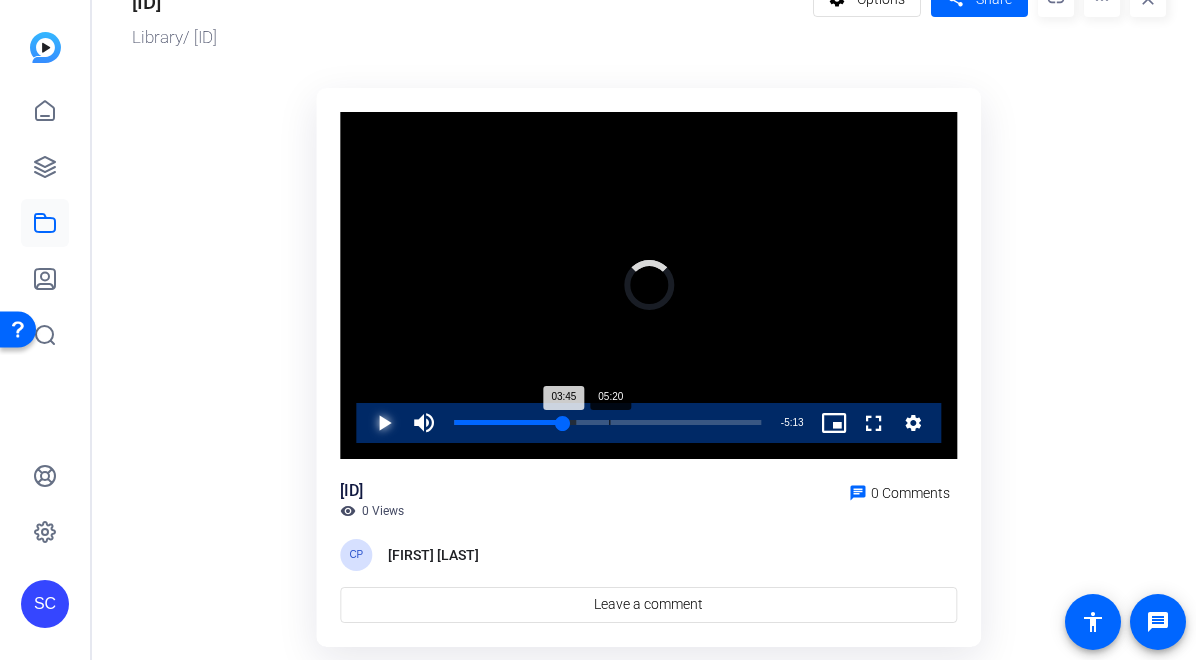 click on "Loaded :  39.67% 05:20 03:45" at bounding box center [607, 423] 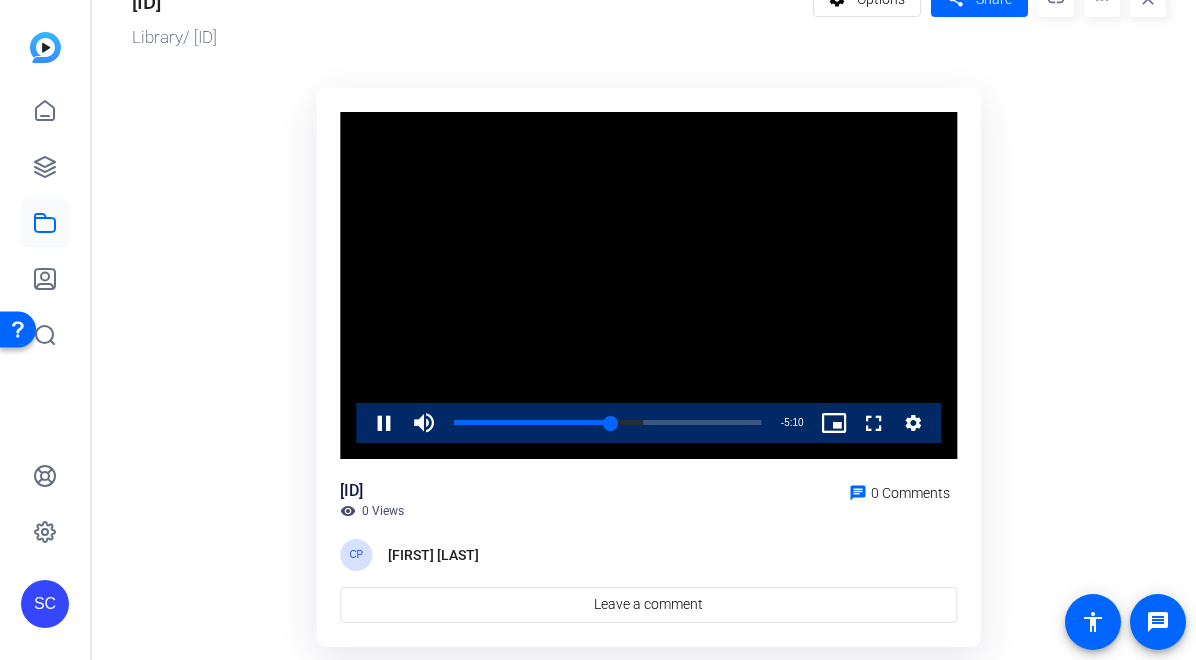 click on "Video Player is loading. Play Video Pause Mute 100% Current Time  5:23 / Duration  10:33 Loaded :  61.78% 05:01 05:23 Stream Type  LIVE Seek to live, currently behind live LIVE Remaining Time  - 5:10   1x Playback Rate Chapters Chapters Descriptions descriptions off , selected Captions captions settings , opens captions settings dialog captions off , selected Audio Track default , selected Picture-in-Picture Fullscreen This is a modal window. Beginning of dialog window. Escape will cancel and close the window. Text Color White Black Red Green Blue Yellow Magenta Cyan Transparency Opaque Semi-Transparent Background Color Black White Red Green Blue Yellow Magenta Cyan Transparency Opaque Semi-Transparent Transparent Window Color Black White Red Green Blue Yellow Magenta Cyan Transparency Transparent Semi-Transparent Opaque Font Size 50% 75% 100% 125% 150% 175% 200% 300% 400% Text Edge Style None Raised Depressed Uniform Dropshadow Font Family Proportional Sans-Serif Monospace Sans-Serif Monospace Serif" 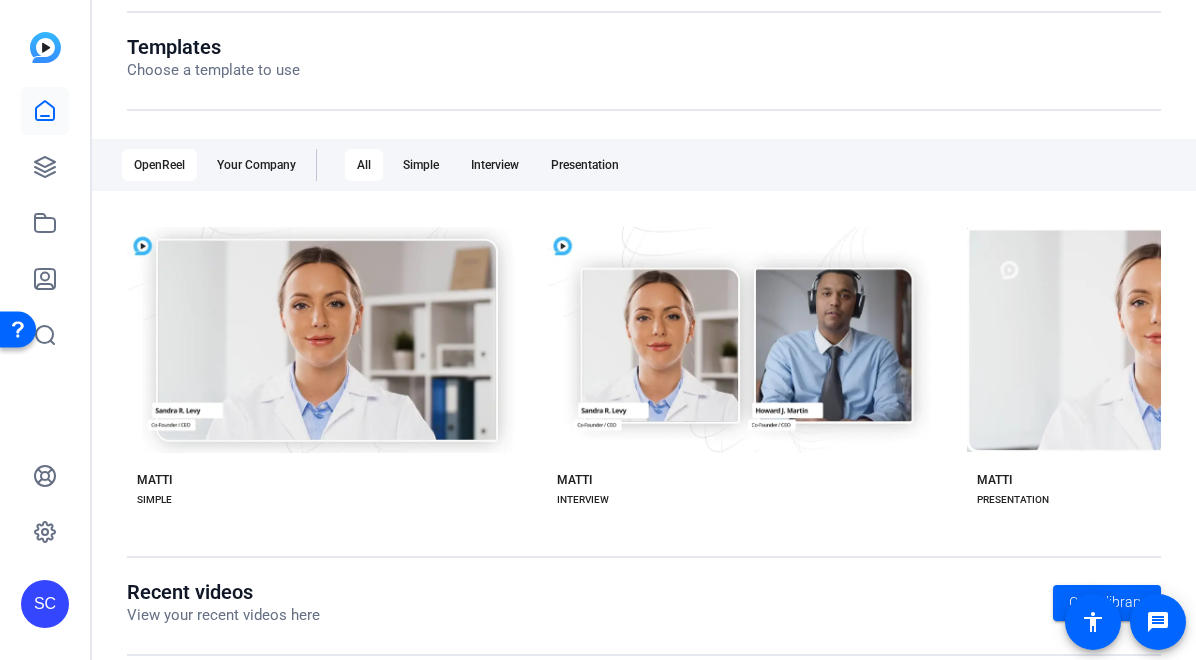 scroll, scrollTop: 464, scrollLeft: 0, axis: vertical 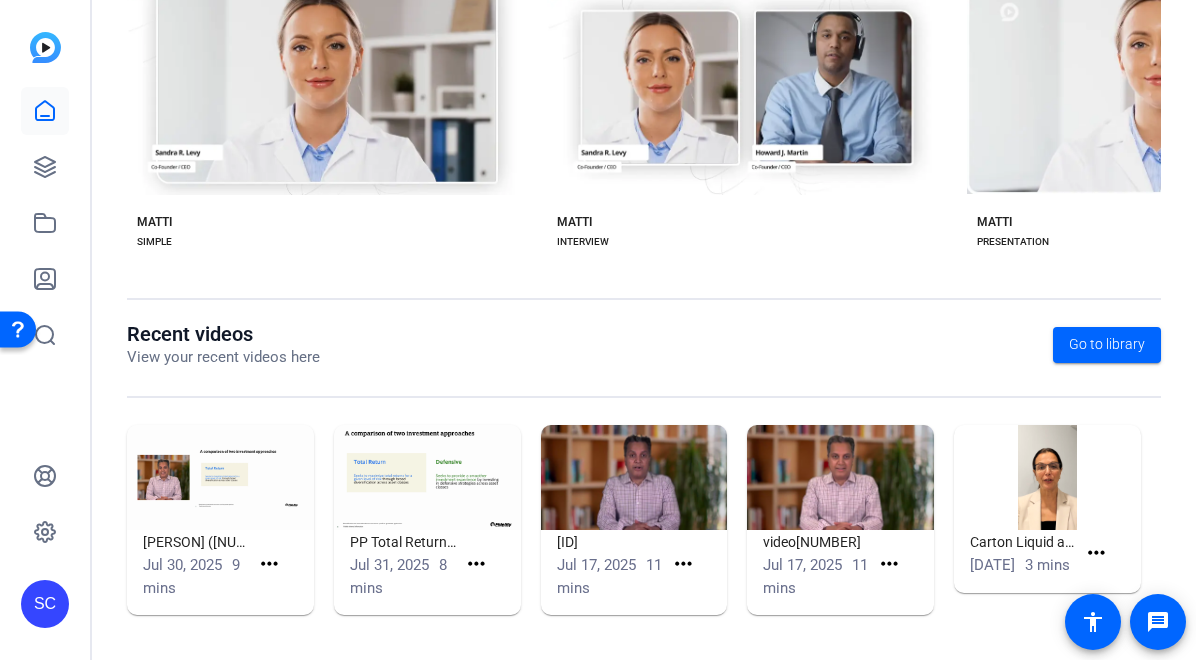 click 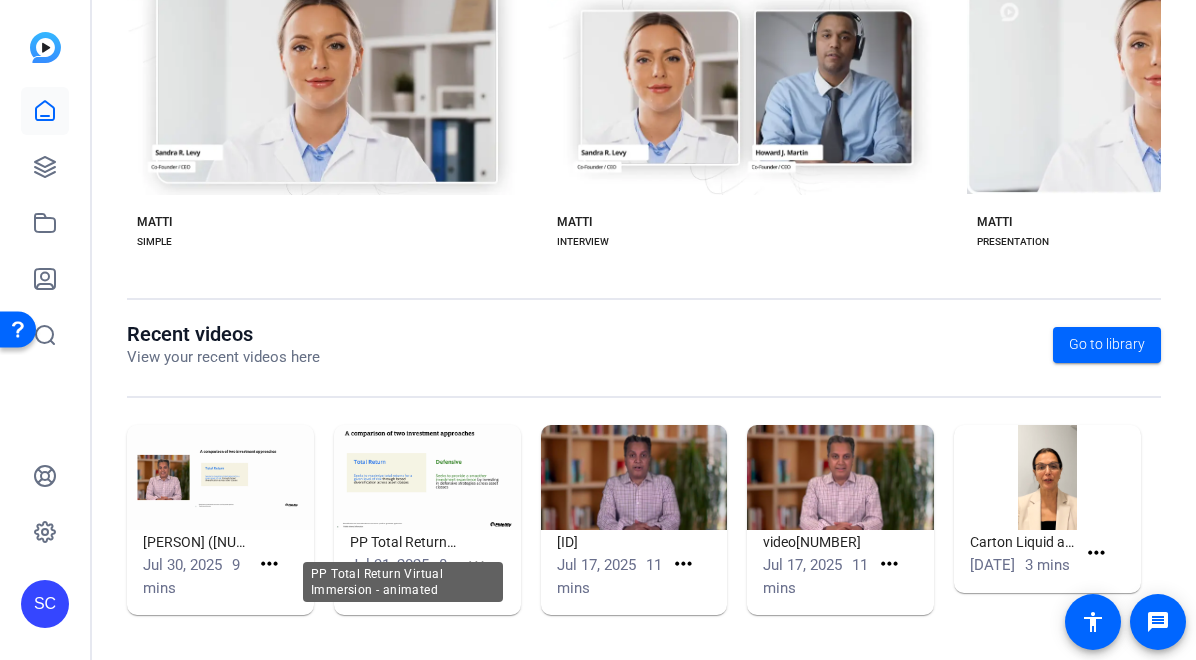 click on "PP Total Return Virtual Immersion - animated" 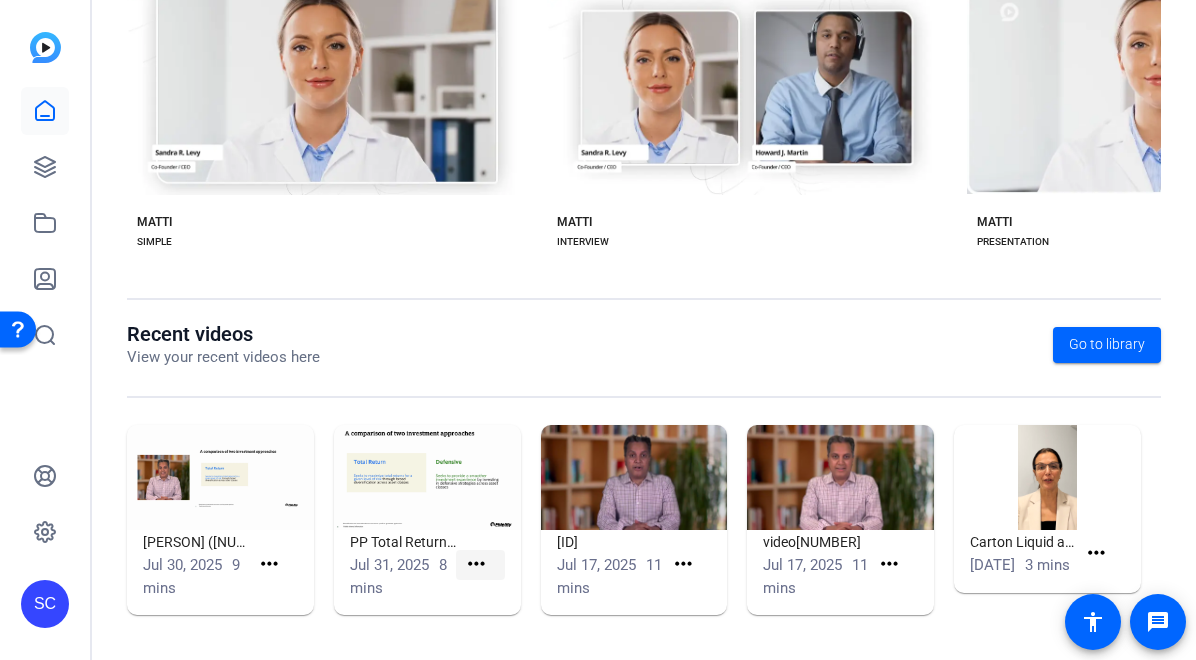 click on "more_horiz" 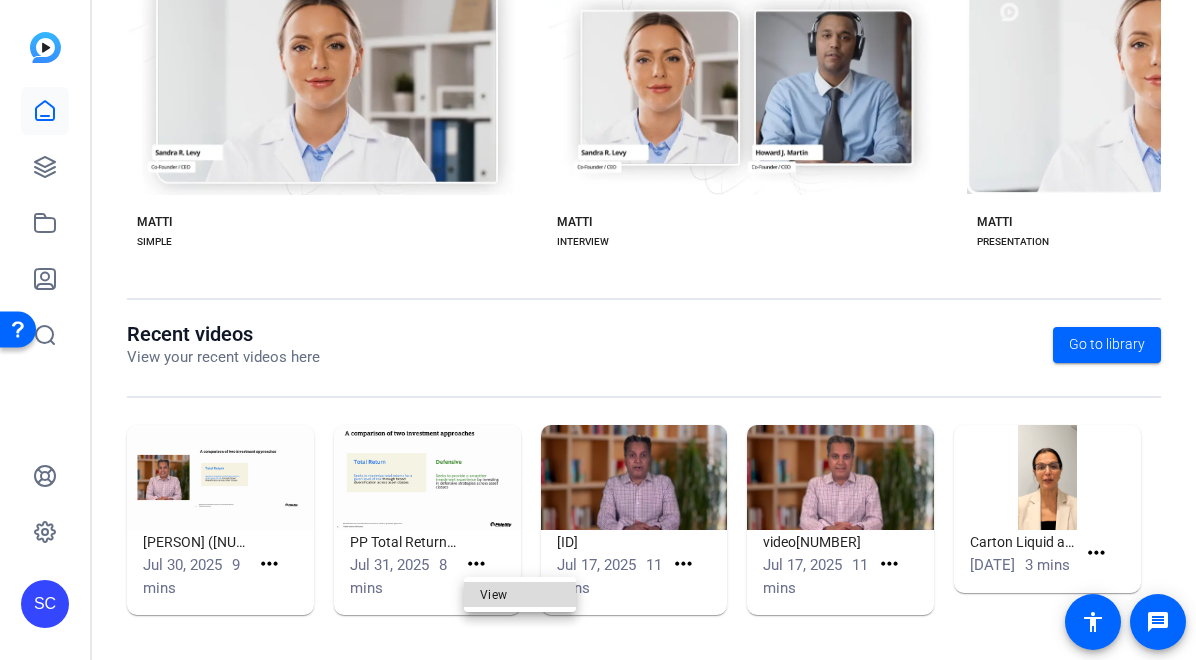 click on "View" at bounding box center (520, 594) 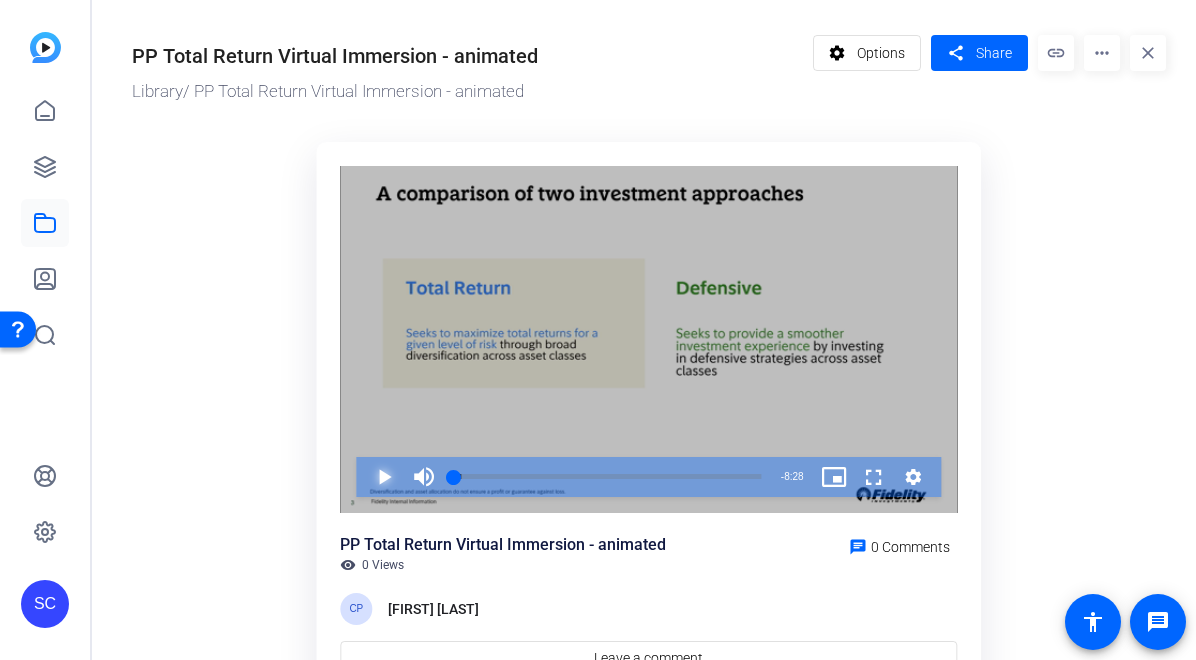 click at bounding box center [364, 477] 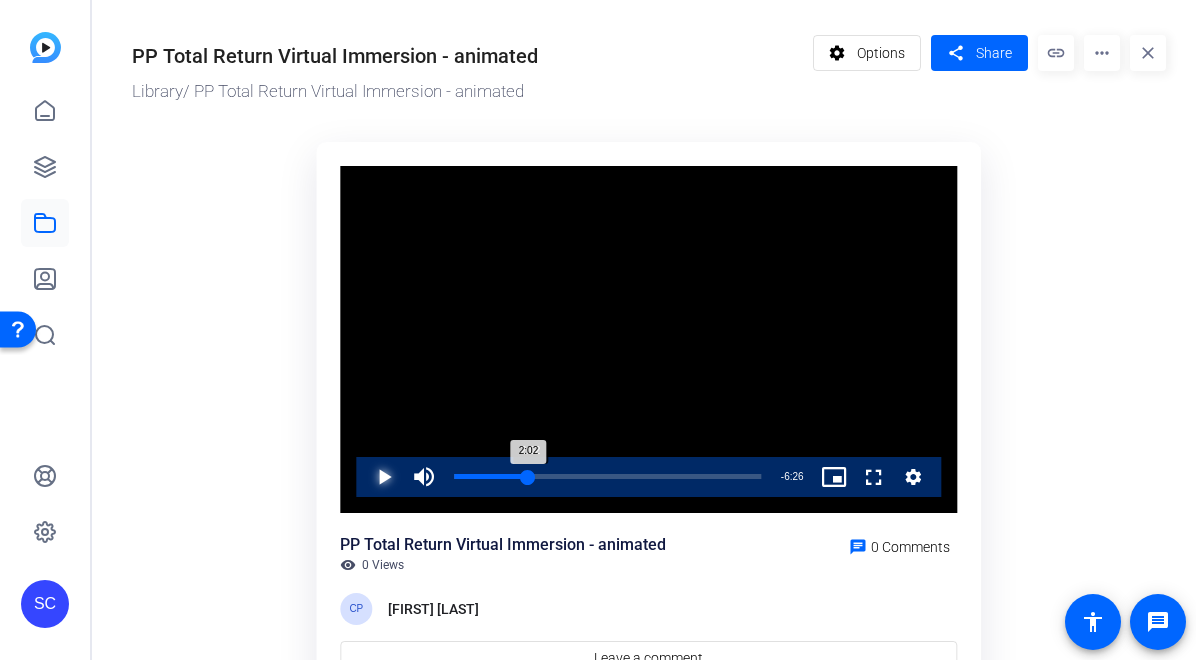 drag, startPoint x: 465, startPoint y: 477, endPoint x: 527, endPoint y: 483, distance: 62.289646 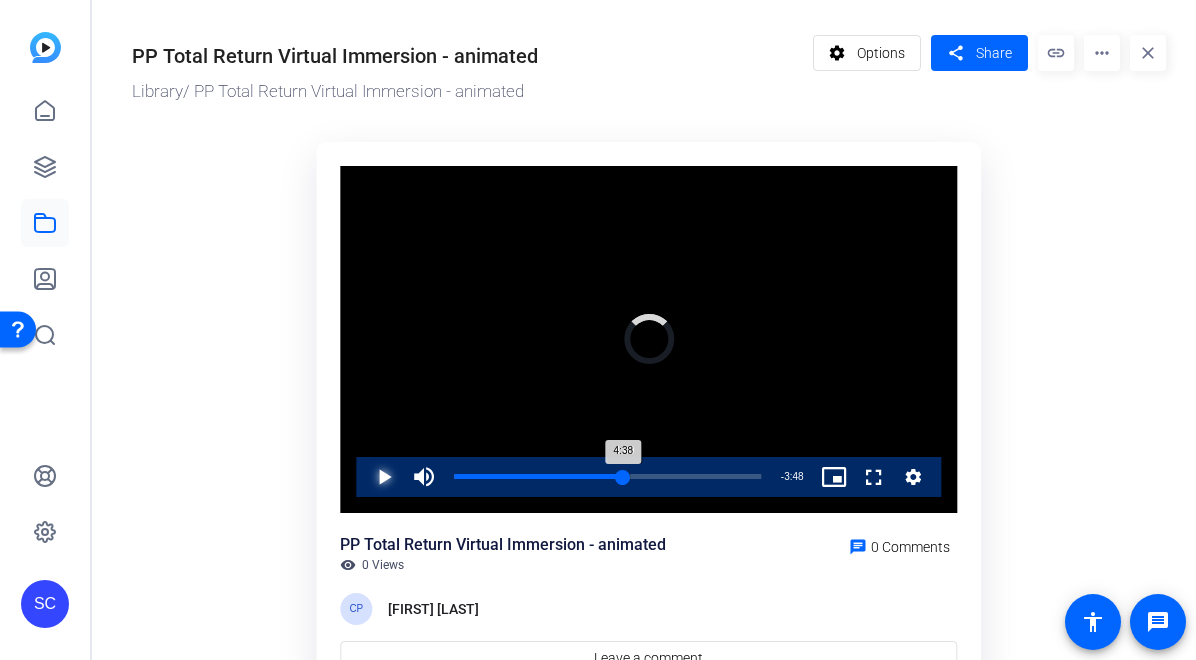 drag, startPoint x: 527, startPoint y: 483, endPoint x: 623, endPoint y: 482, distance: 96.00521 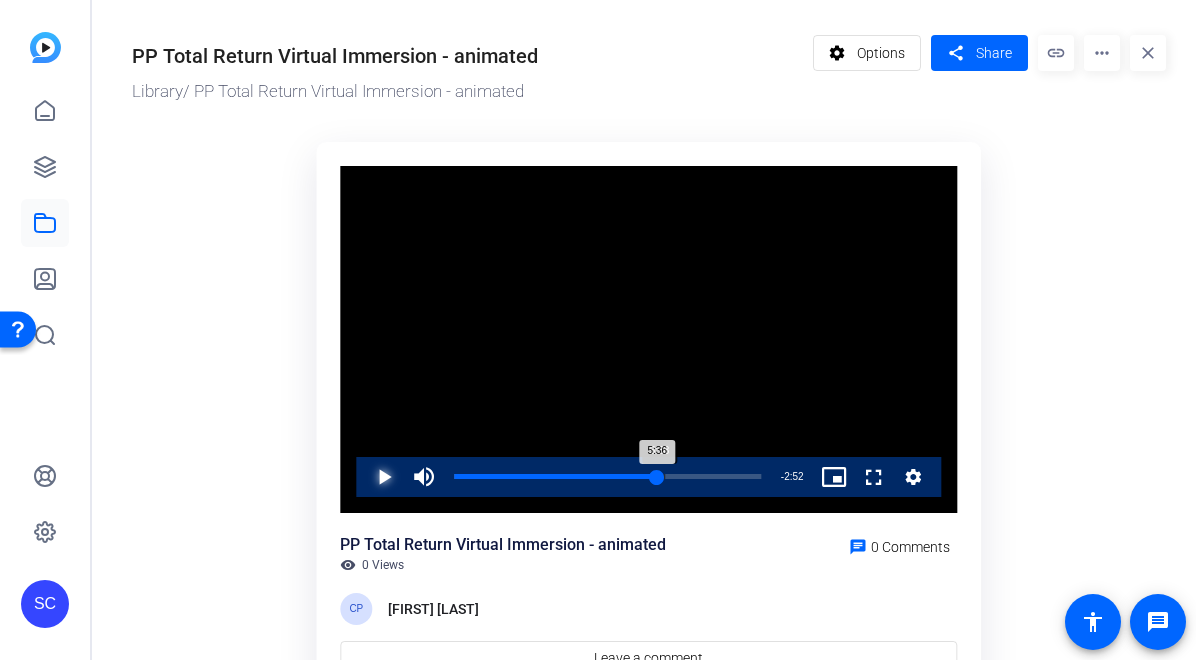 drag, startPoint x: 623, startPoint y: 482, endPoint x: 666, endPoint y: 484, distance: 43.046486 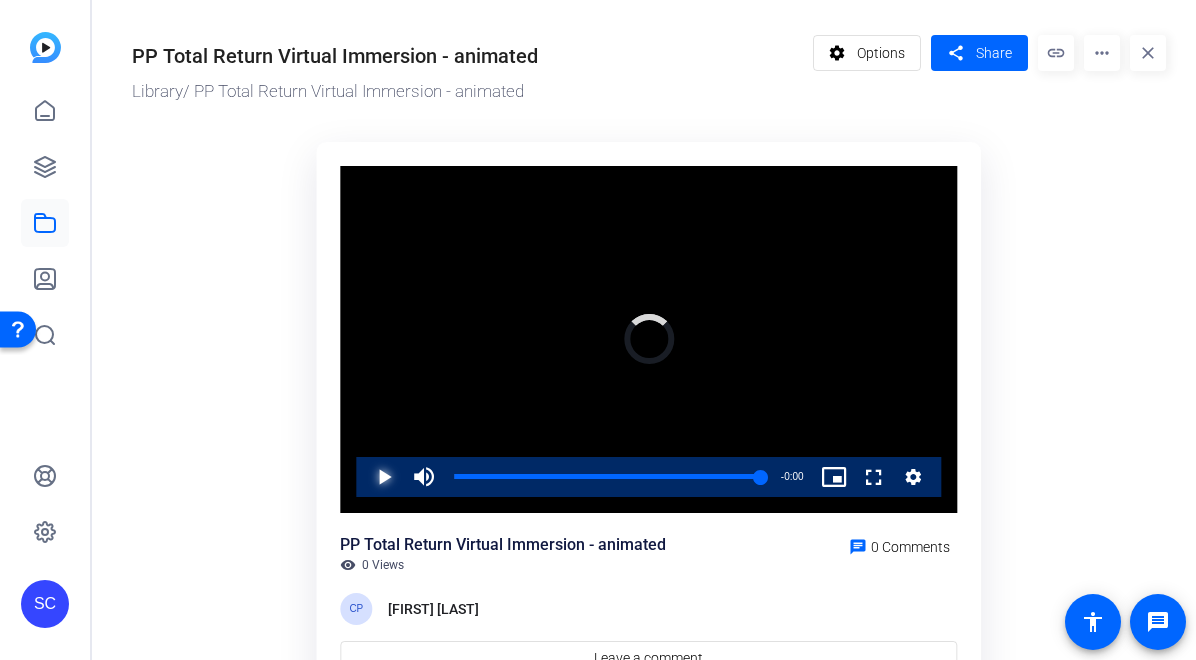 click on "Play Mute 100% Current Time  8:28 / Duration  8:28 Loaded :  0.00% 8:28 8:28 Stream Type  LIVE Seek to live, currently behind live LIVE Remaining Time  - 0:00   1x Playback Rate Chapters Chapters Descriptions descriptions off , selected Captions captions settings , opens captions settings dialog captions off , selected Audio Track default , selected Picture-in-Picture Fullscreen" at bounding box center (648, 477) 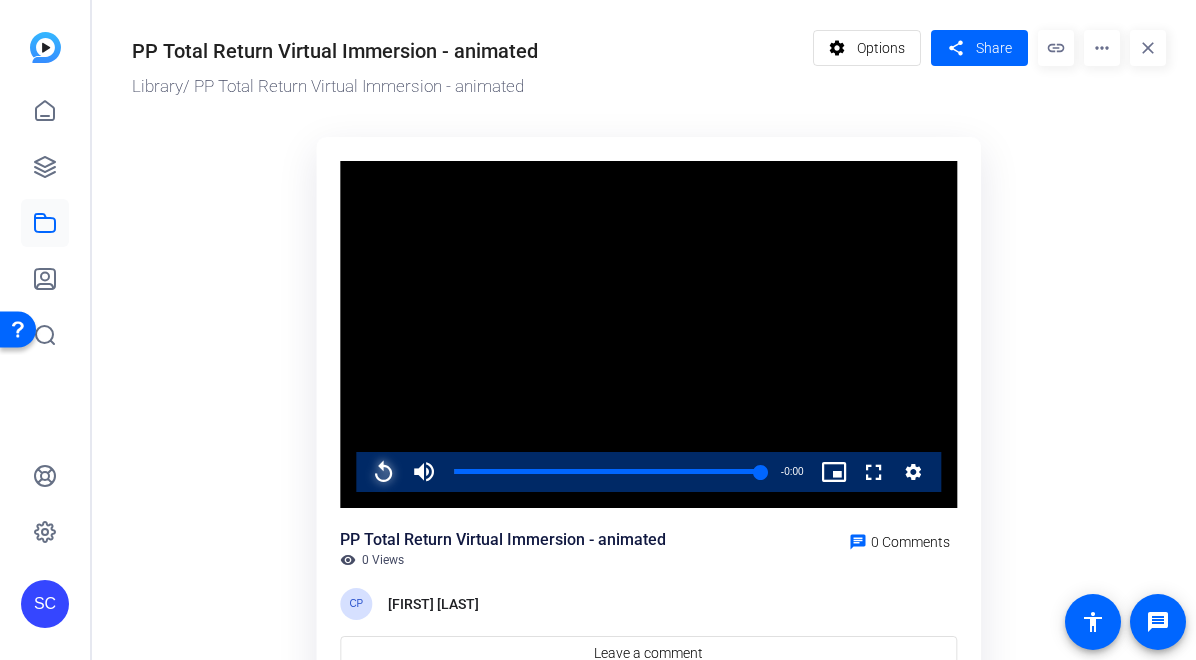 scroll, scrollTop: 0, scrollLeft: 0, axis: both 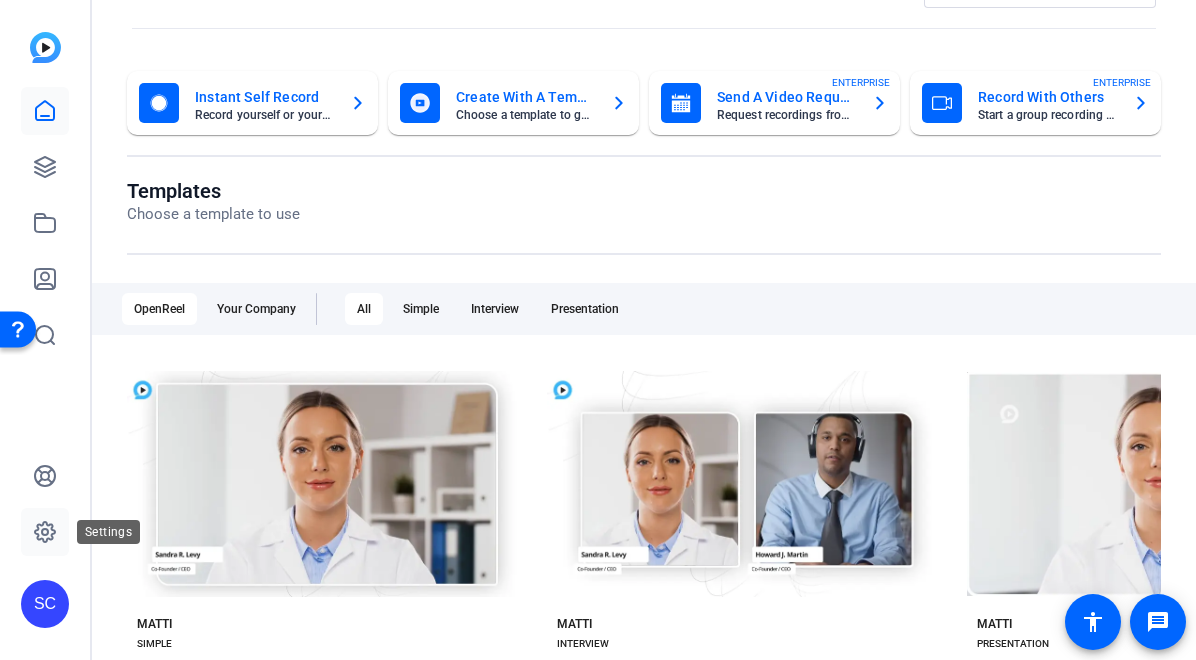 click 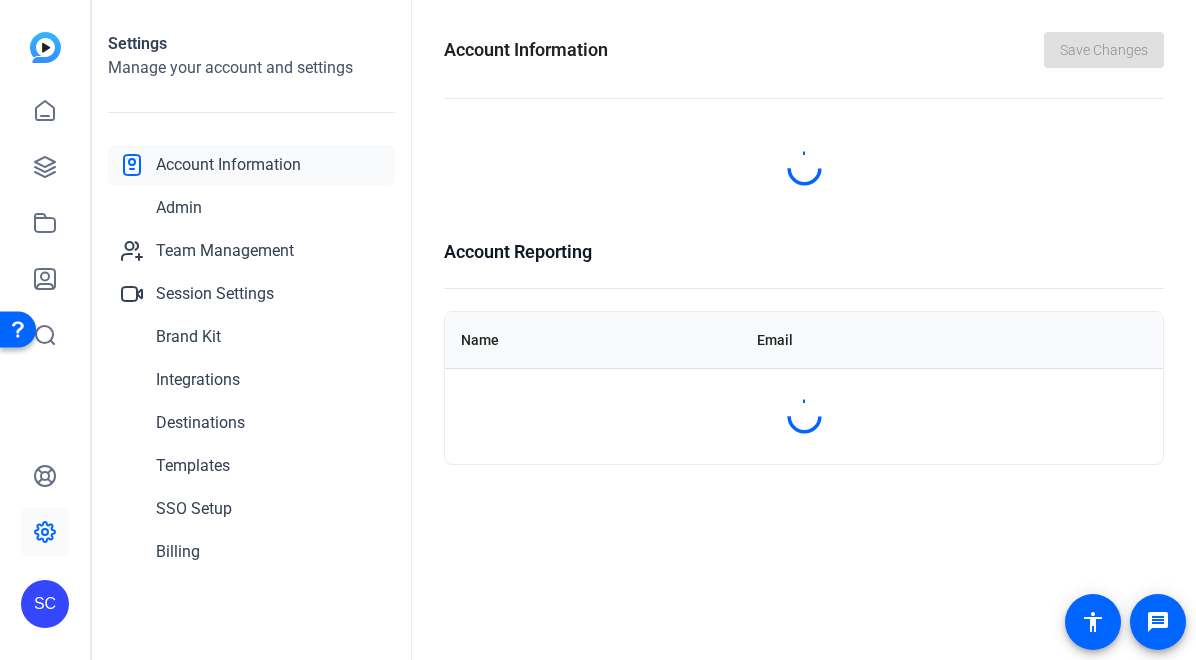 scroll, scrollTop: 0, scrollLeft: 0, axis: both 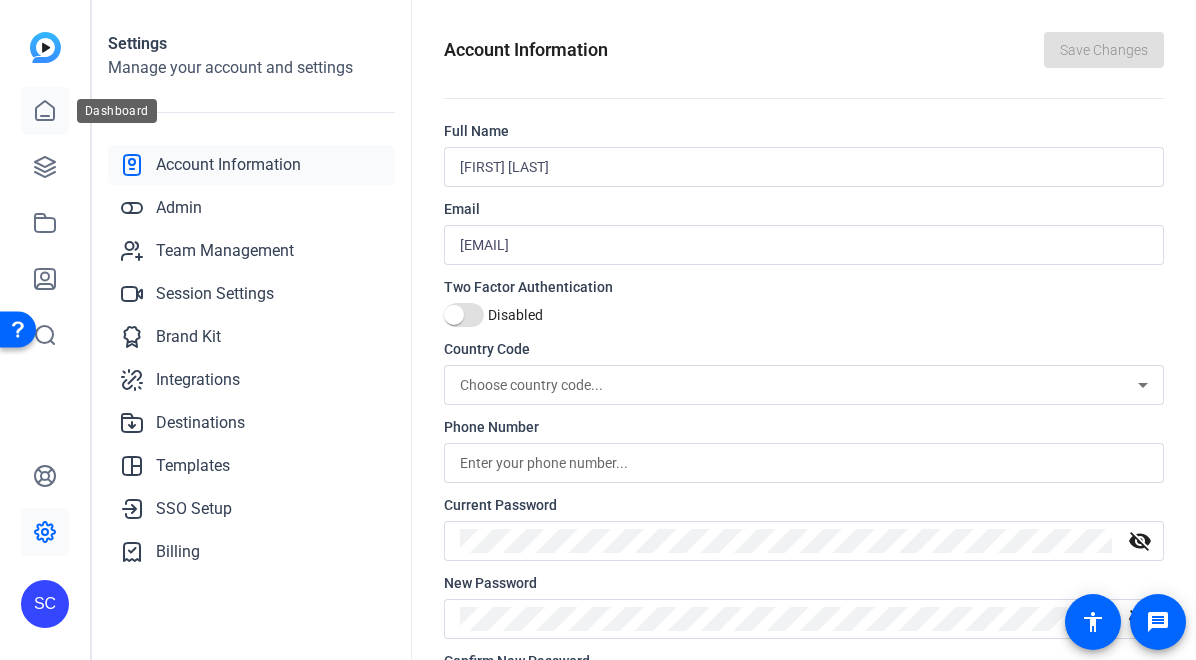 click 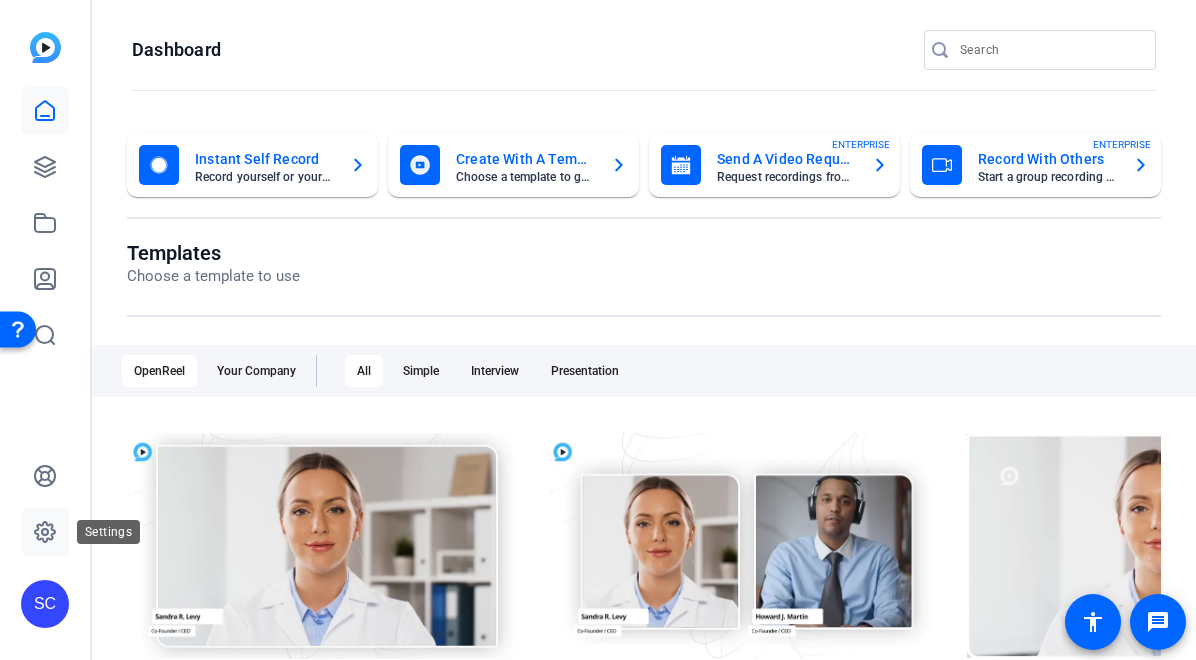 click 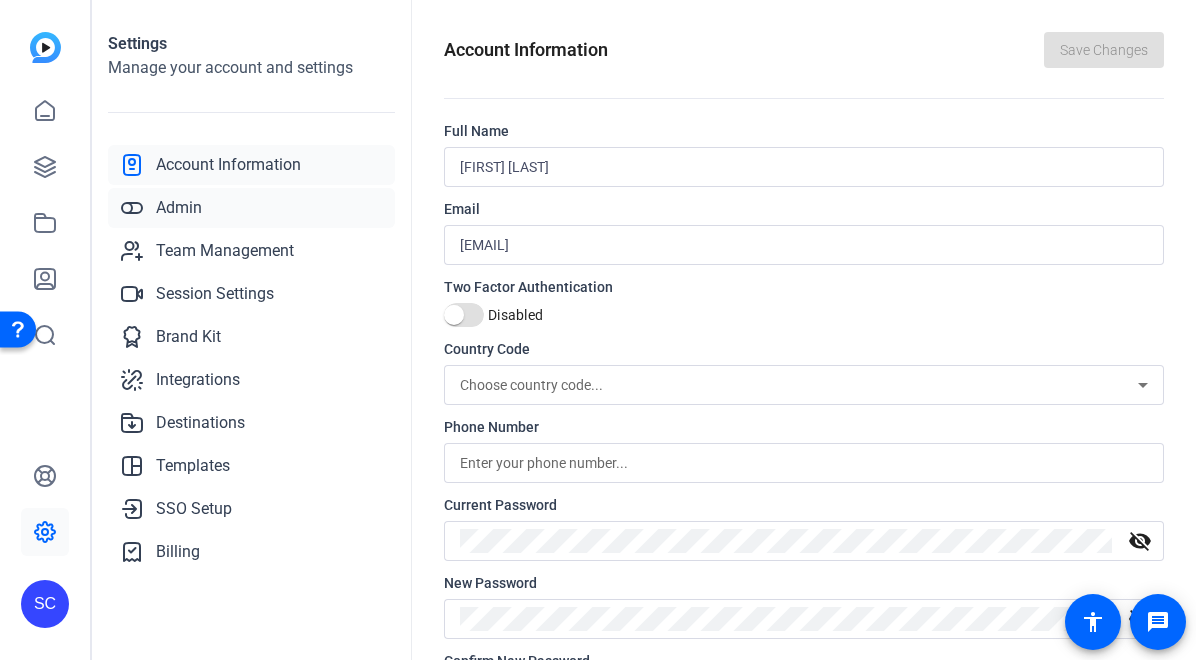 click on "Admin" 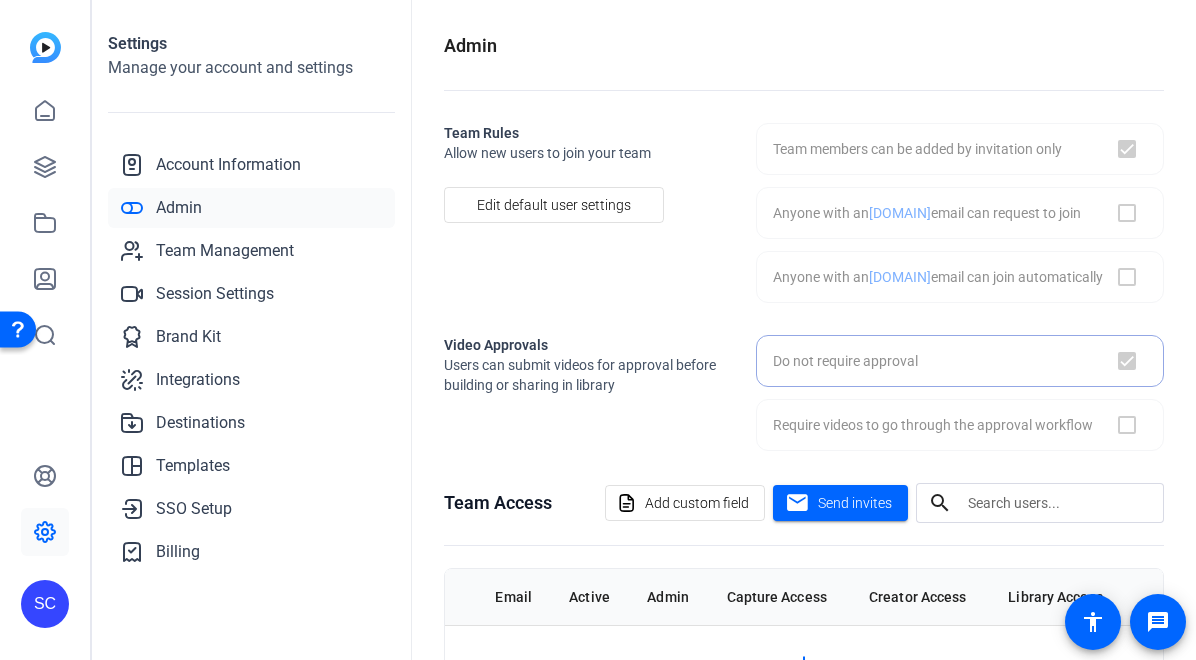 checkbox on "true" 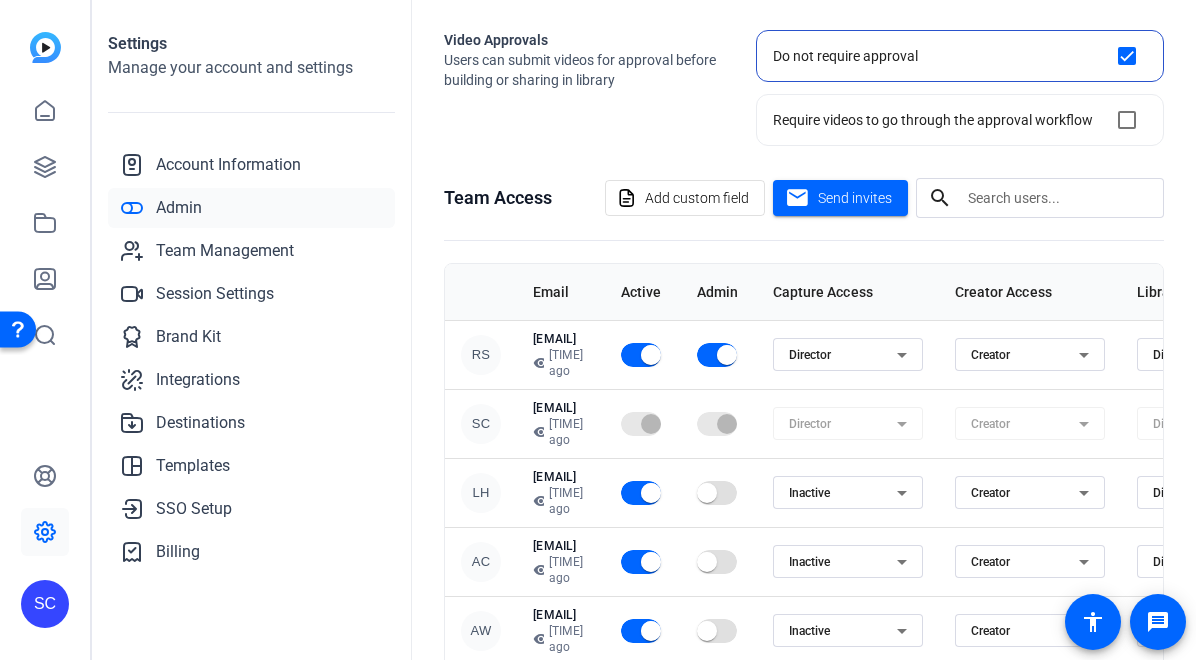 scroll, scrollTop: 308, scrollLeft: 0, axis: vertical 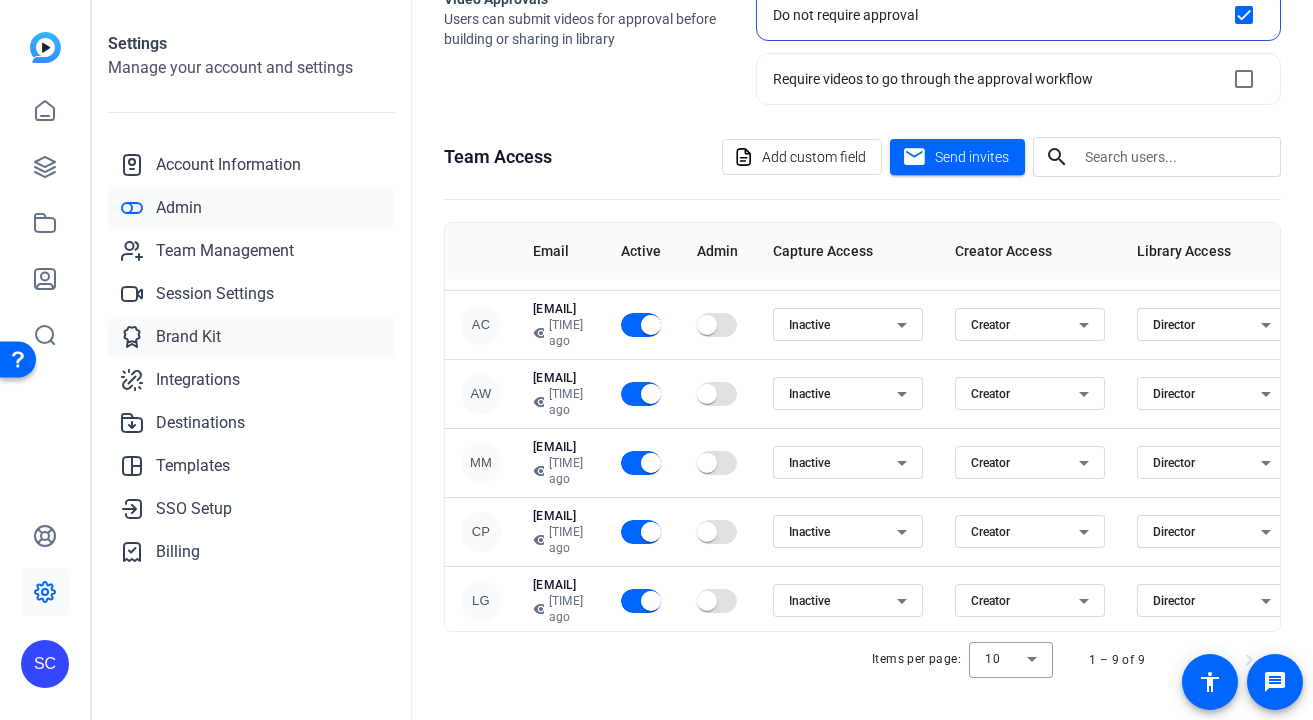 click on "Brand Kit" 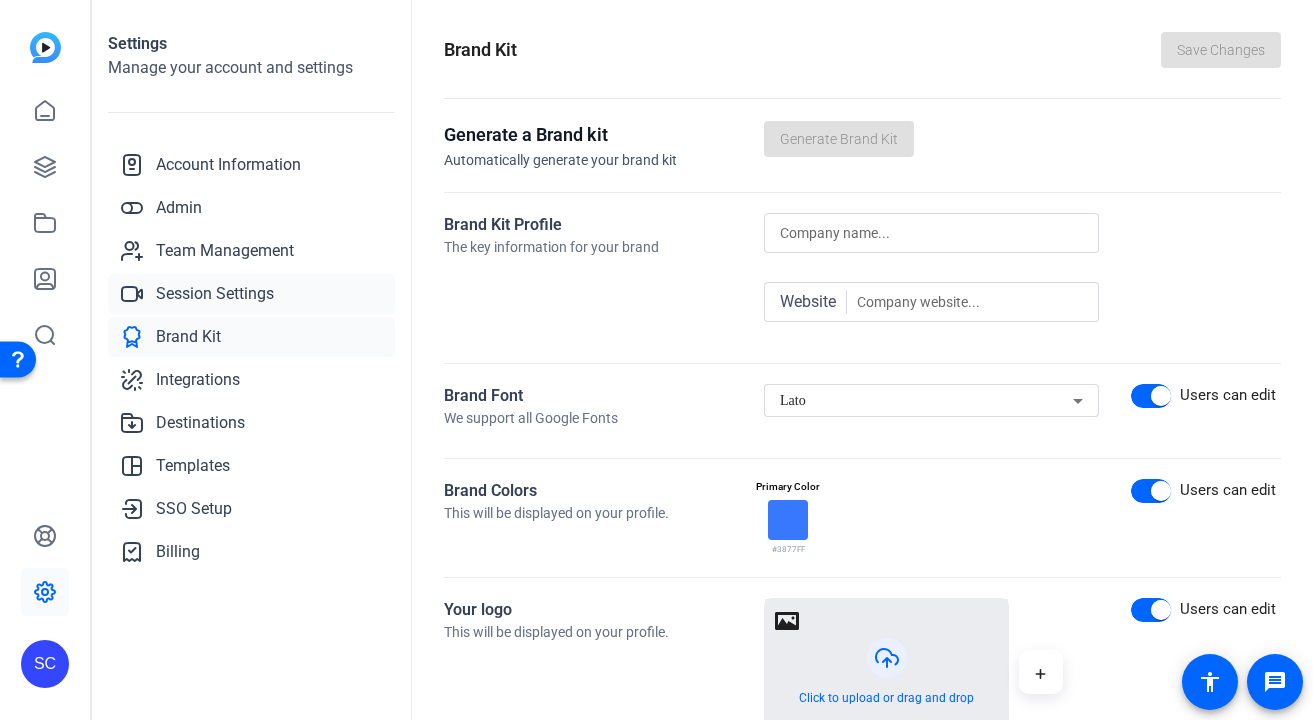 click on "Session Settings" 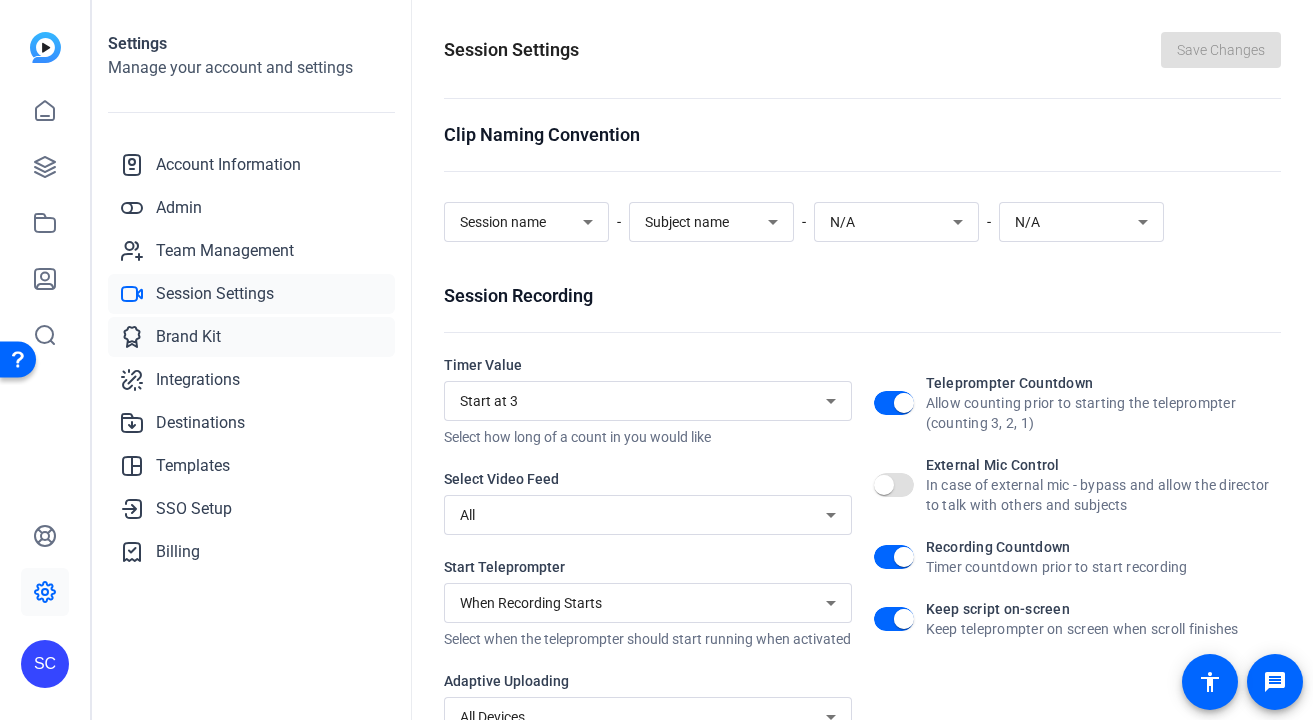 click on "Brand Kit" 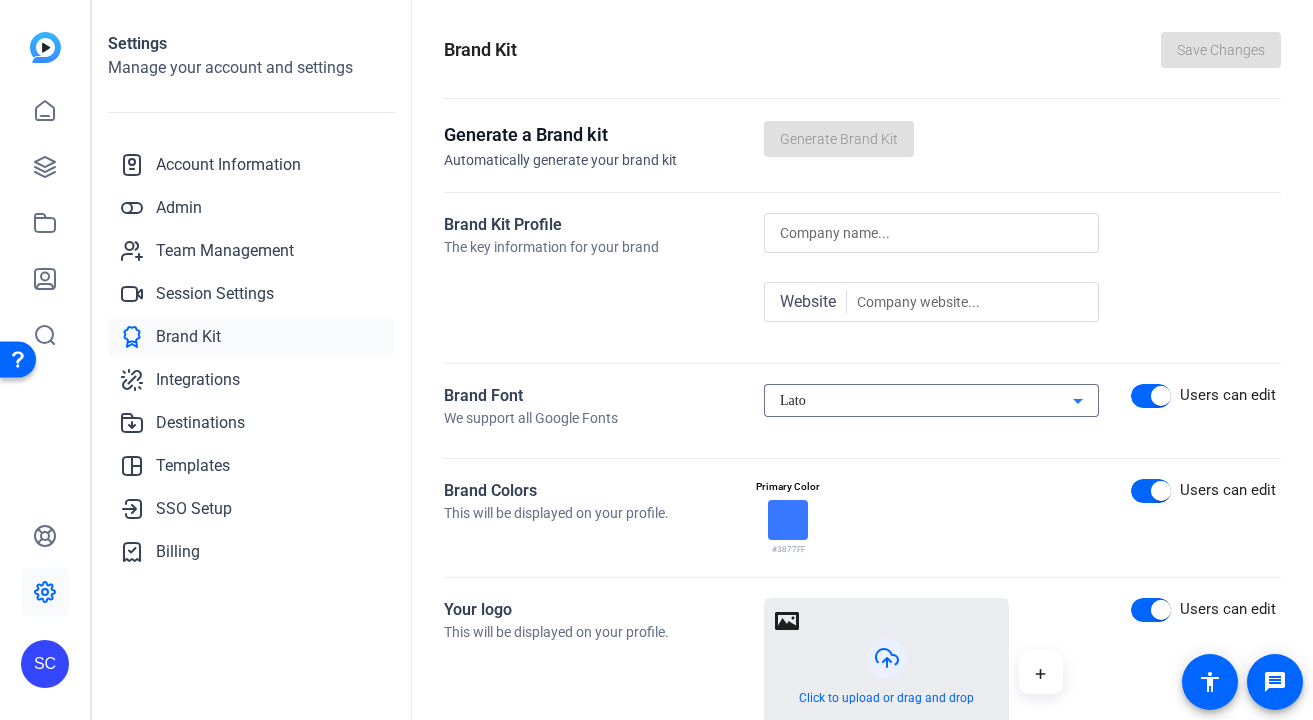 click on "Lato" at bounding box center (926, 401) 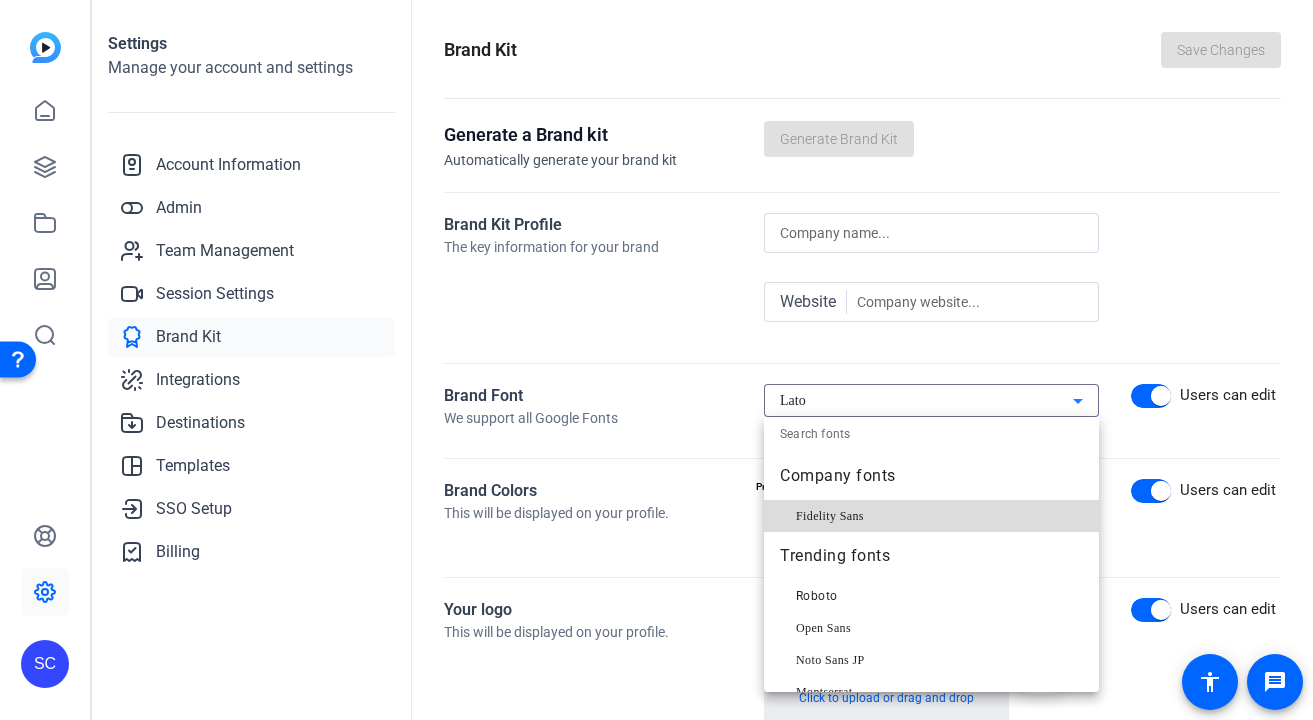 click on "Fidelity Sans" at bounding box center (830, 516) 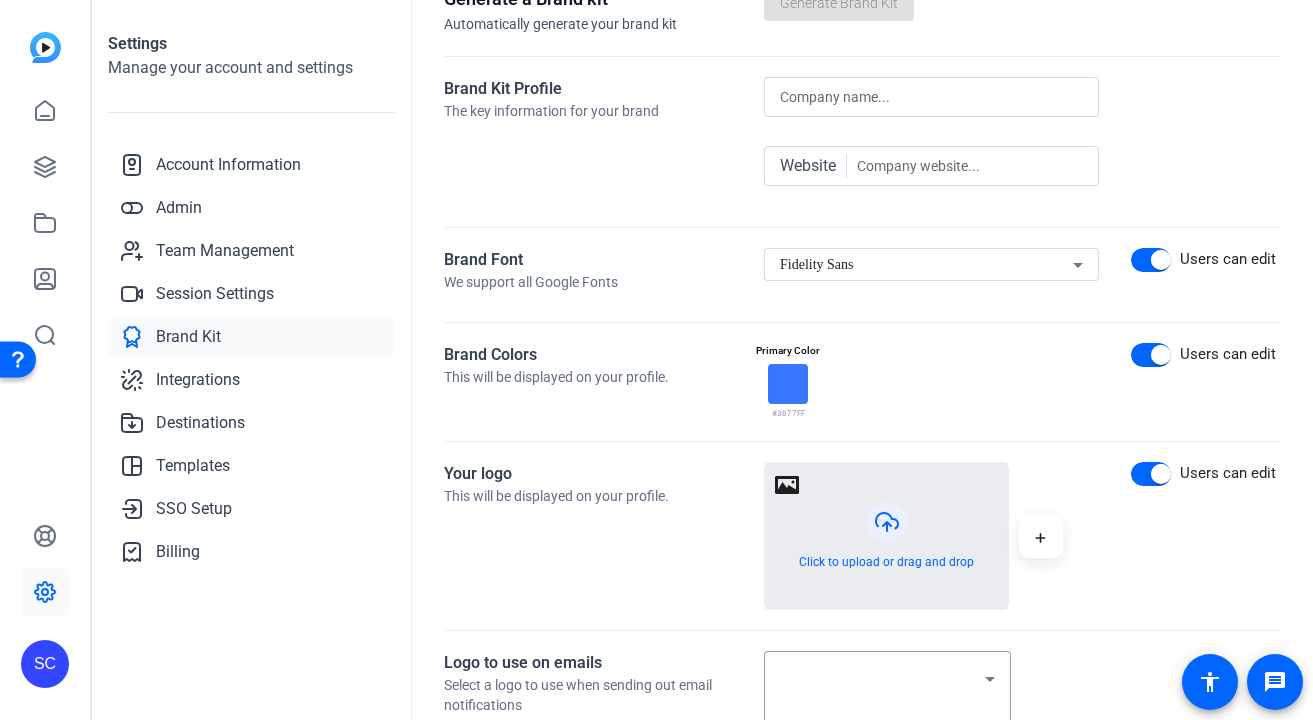scroll, scrollTop: 107, scrollLeft: 0, axis: vertical 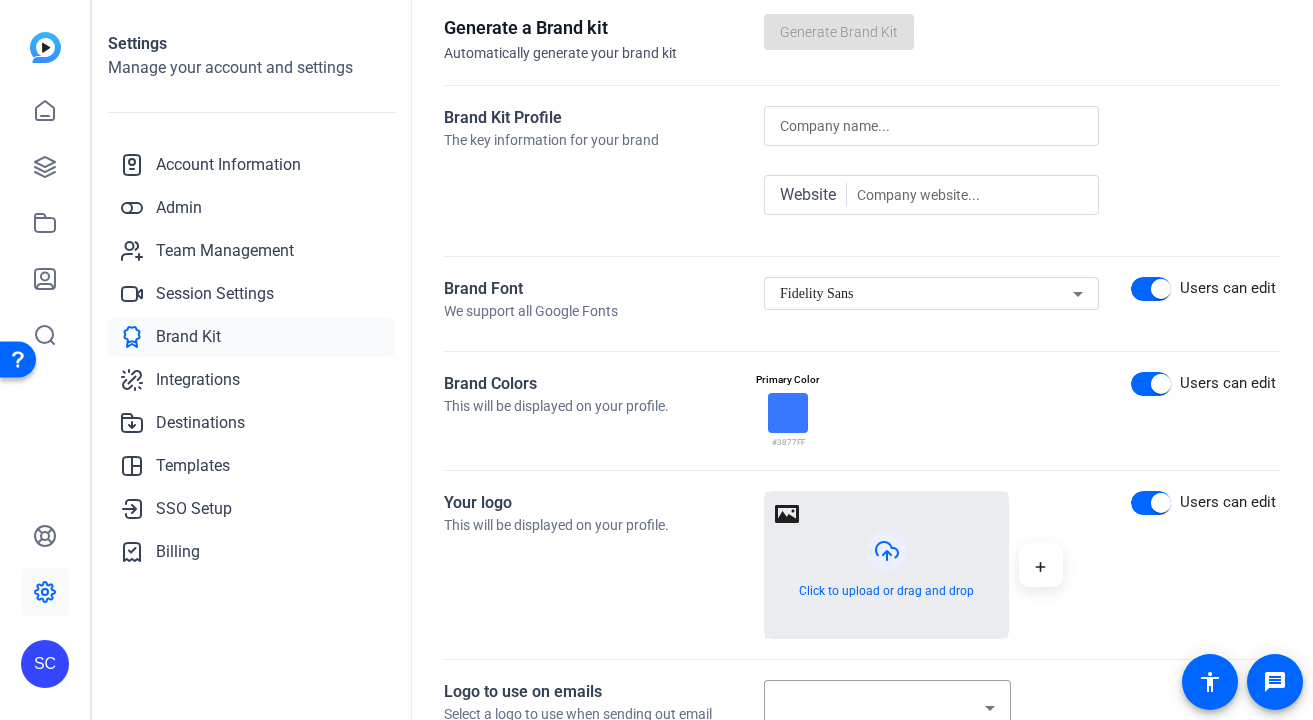 click 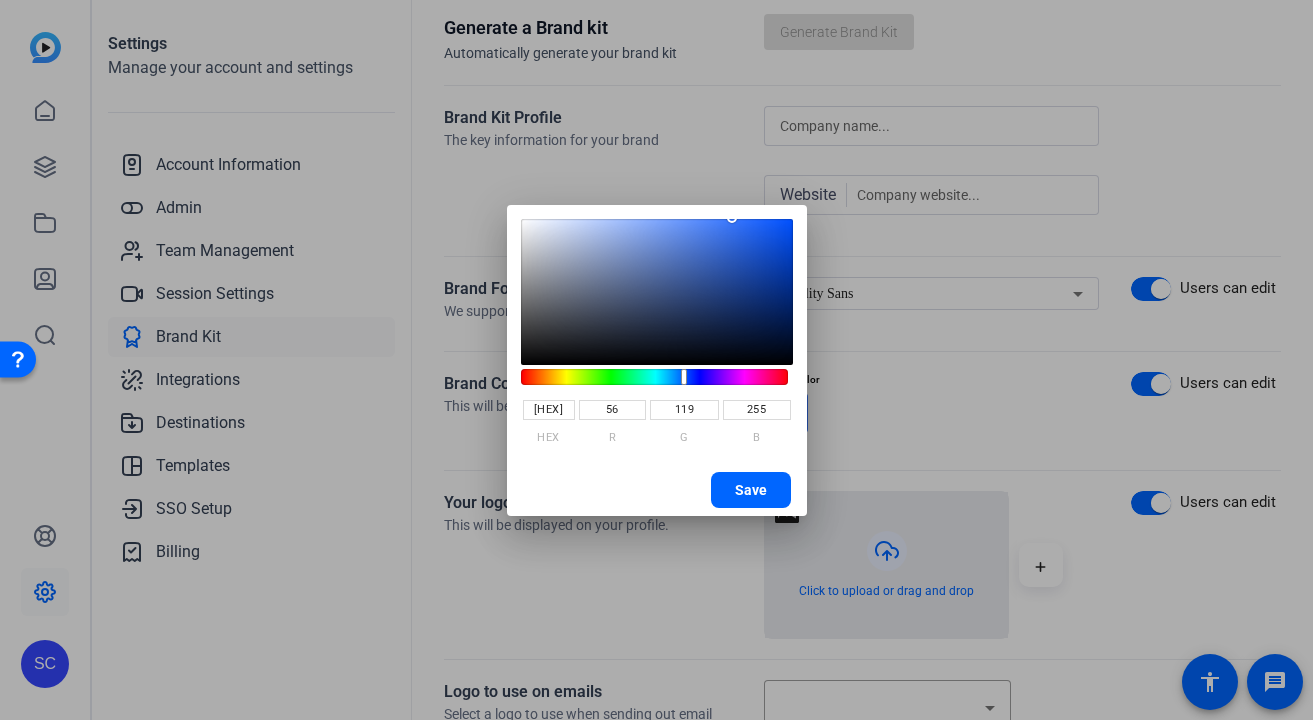 click on "[HEX]" at bounding box center [549, 410] 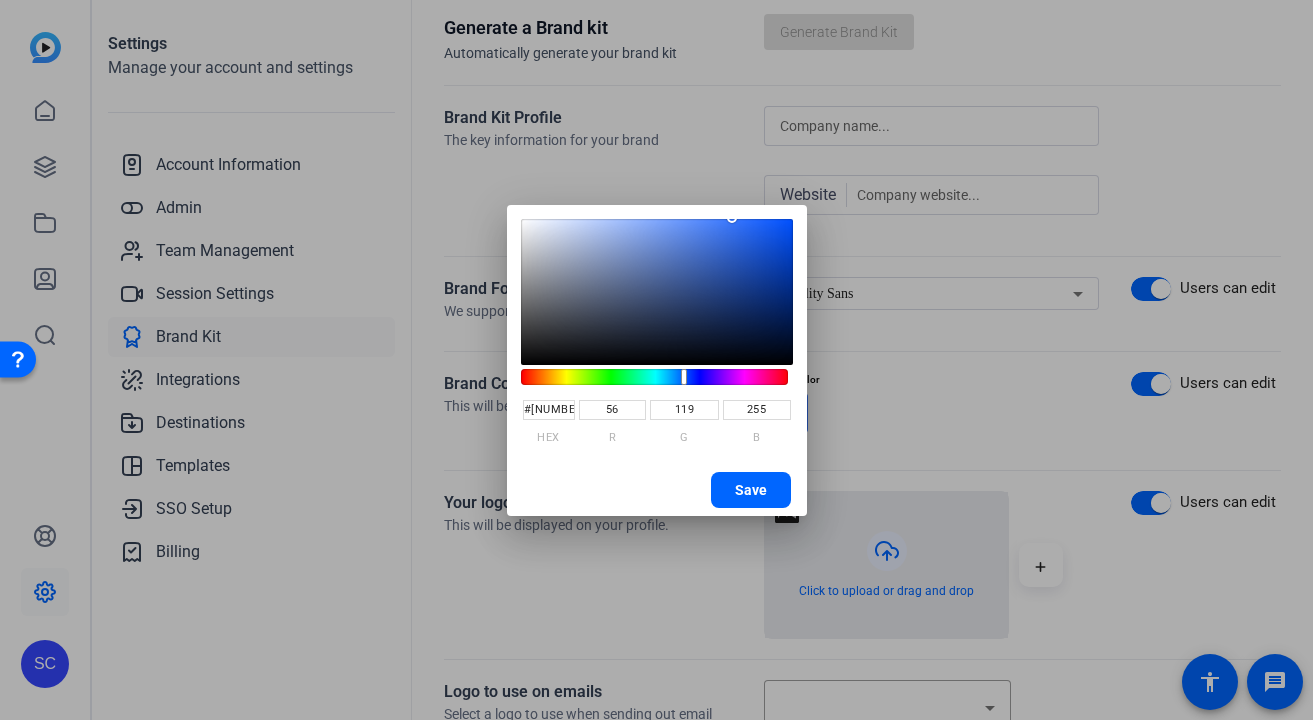 type on "368727" 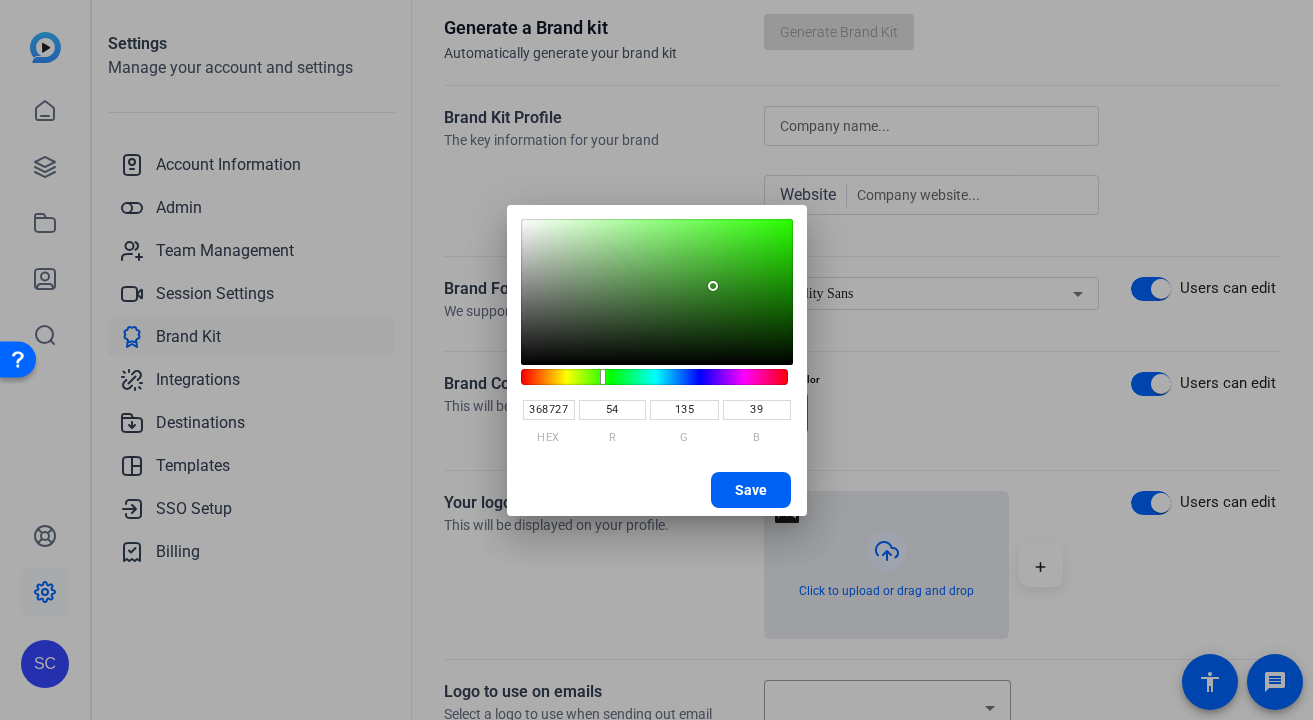 type on "368727" 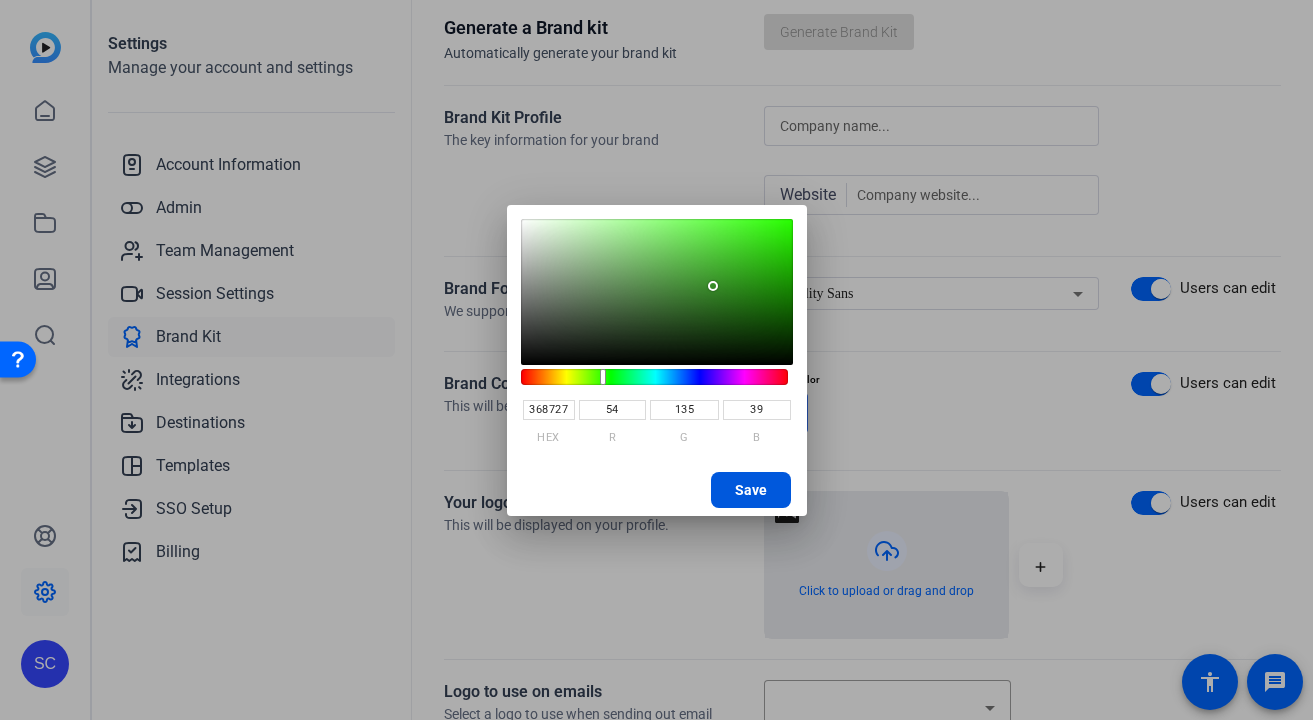 click on "Save" at bounding box center (751, 490) 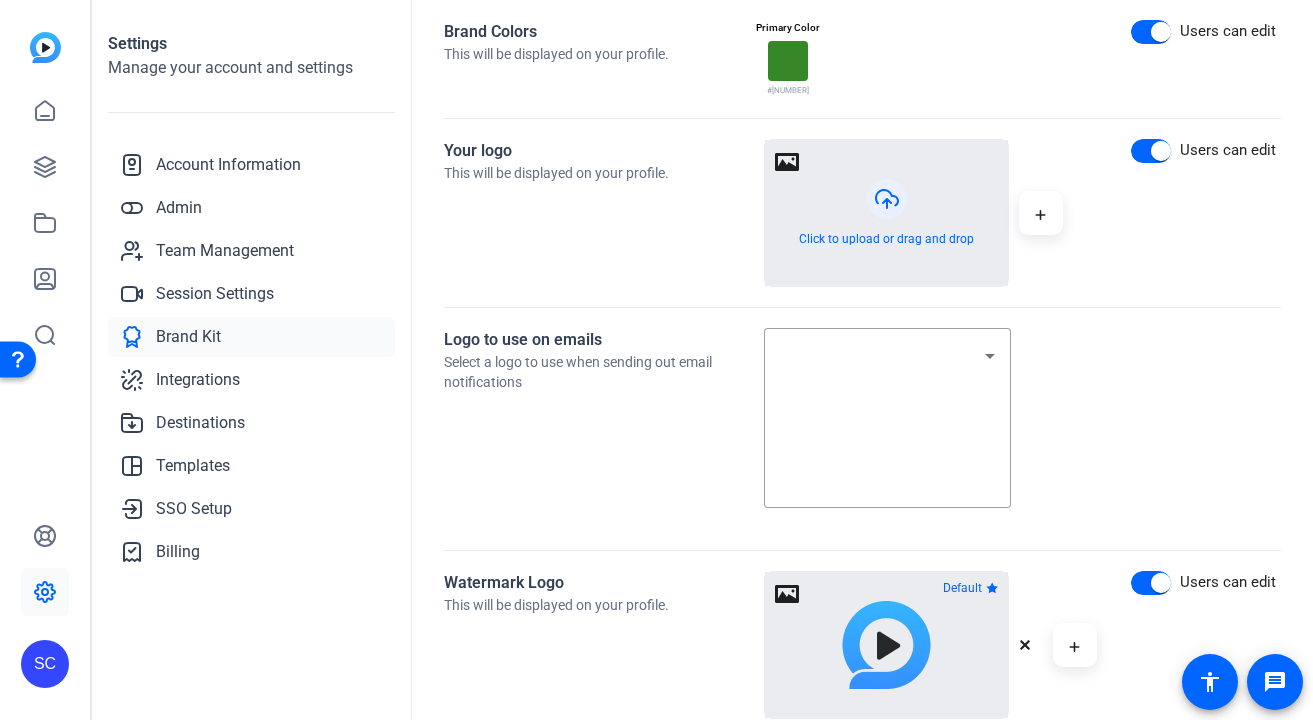 scroll, scrollTop: 461, scrollLeft: 0, axis: vertical 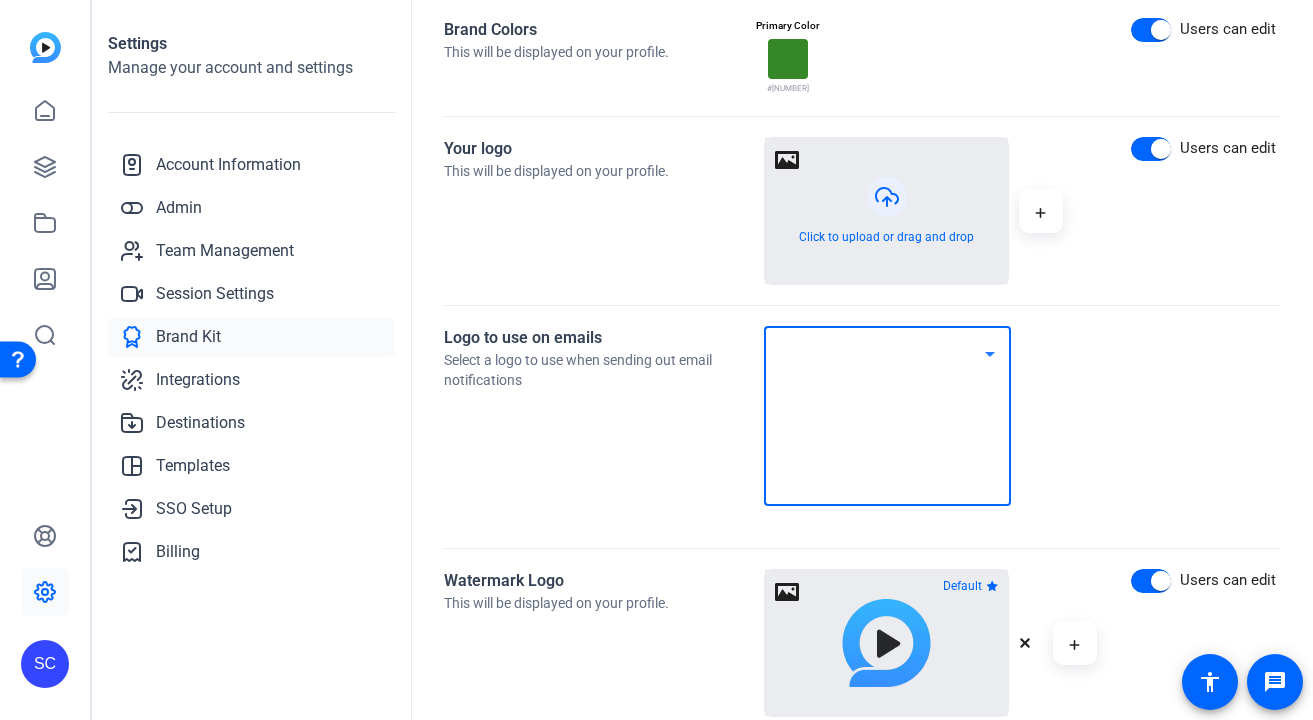click 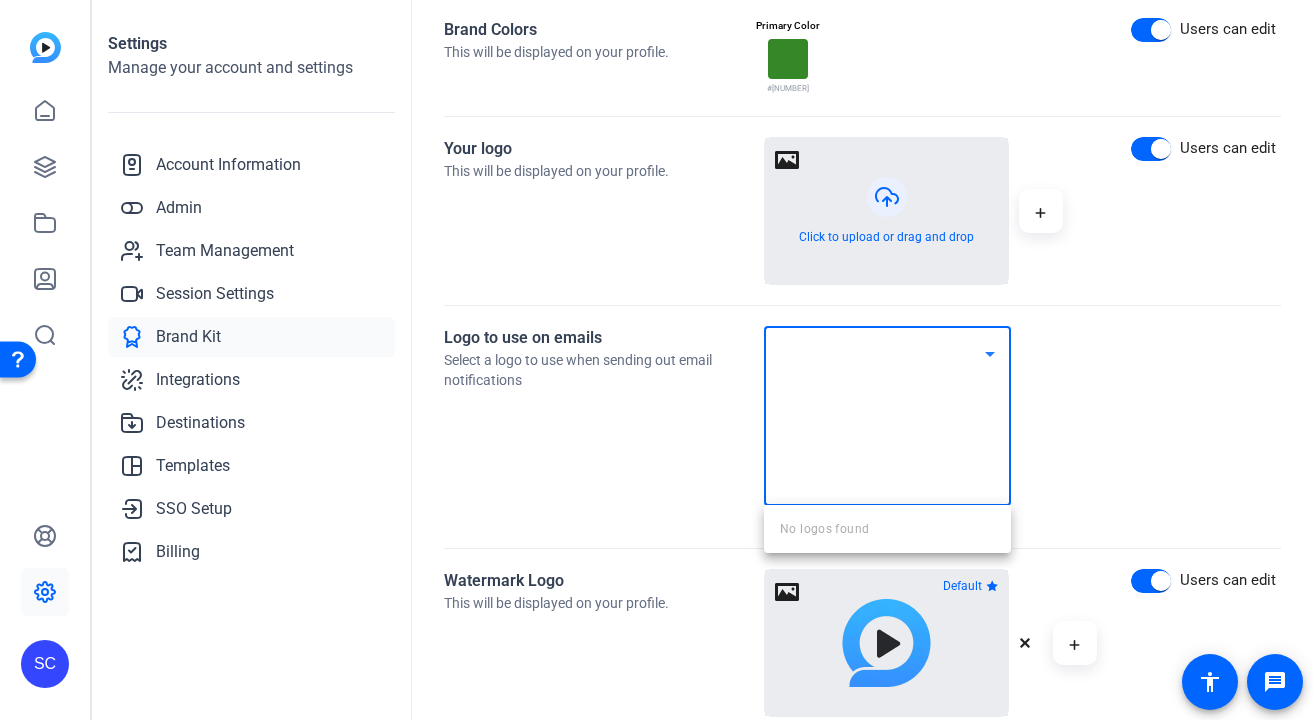 click at bounding box center [656, 360] 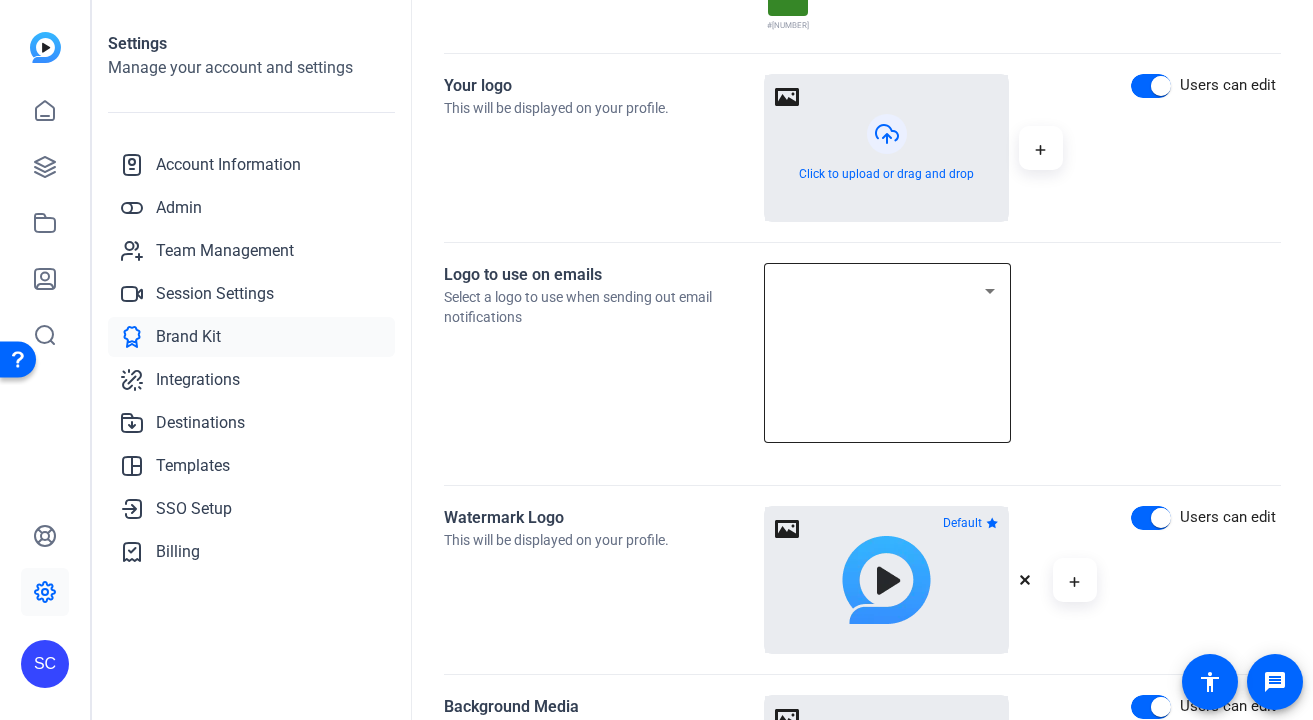 scroll, scrollTop: 532, scrollLeft: 0, axis: vertical 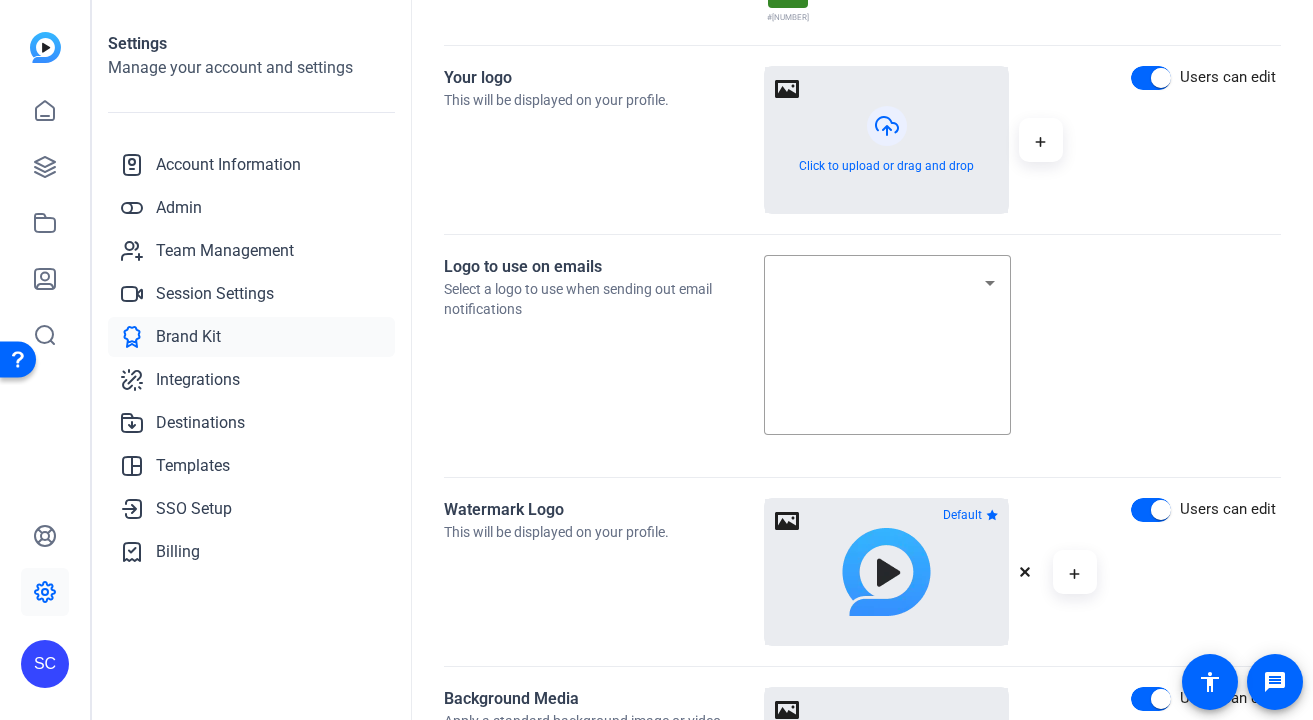 click 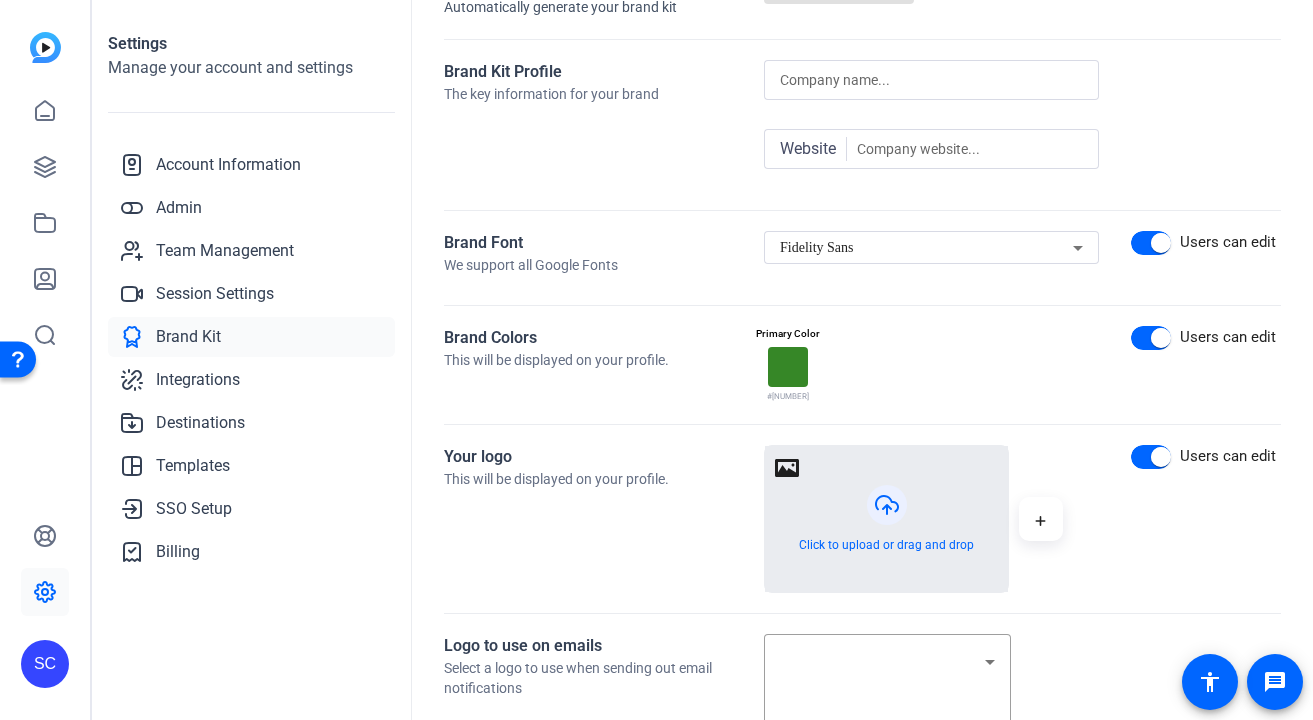 scroll, scrollTop: 0, scrollLeft: 0, axis: both 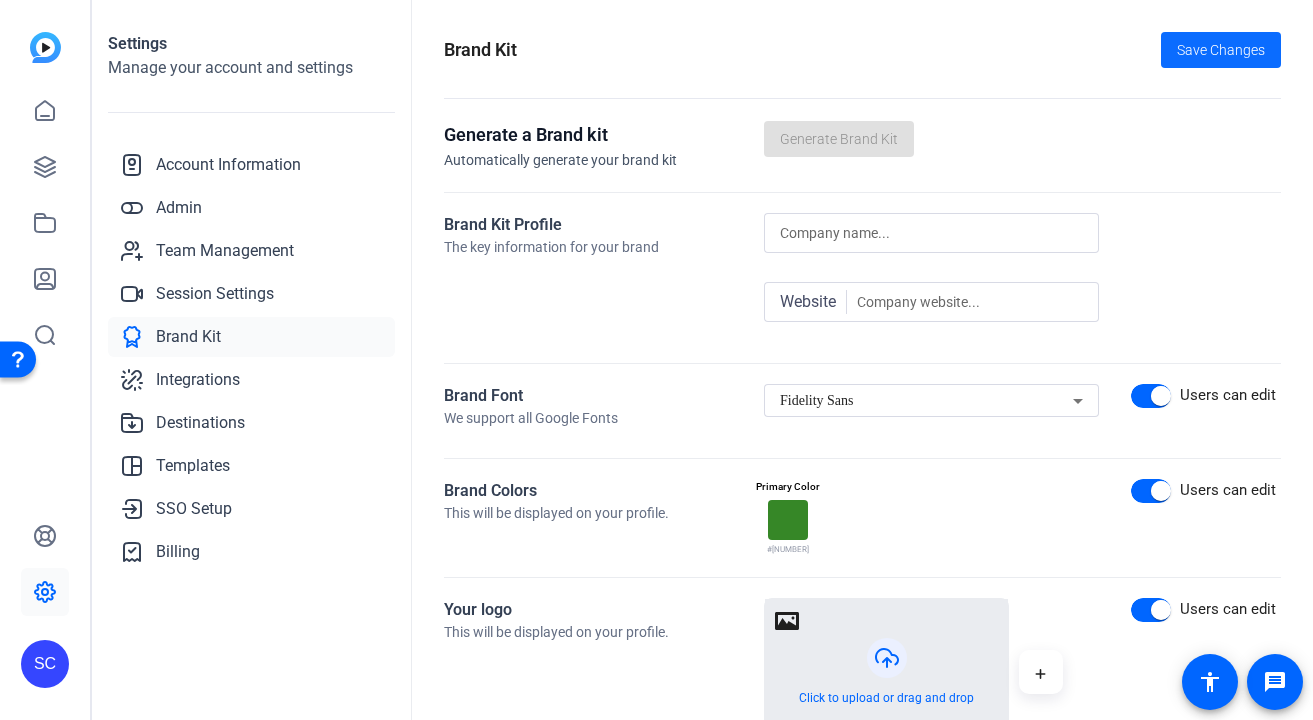 click on "Save Changes" 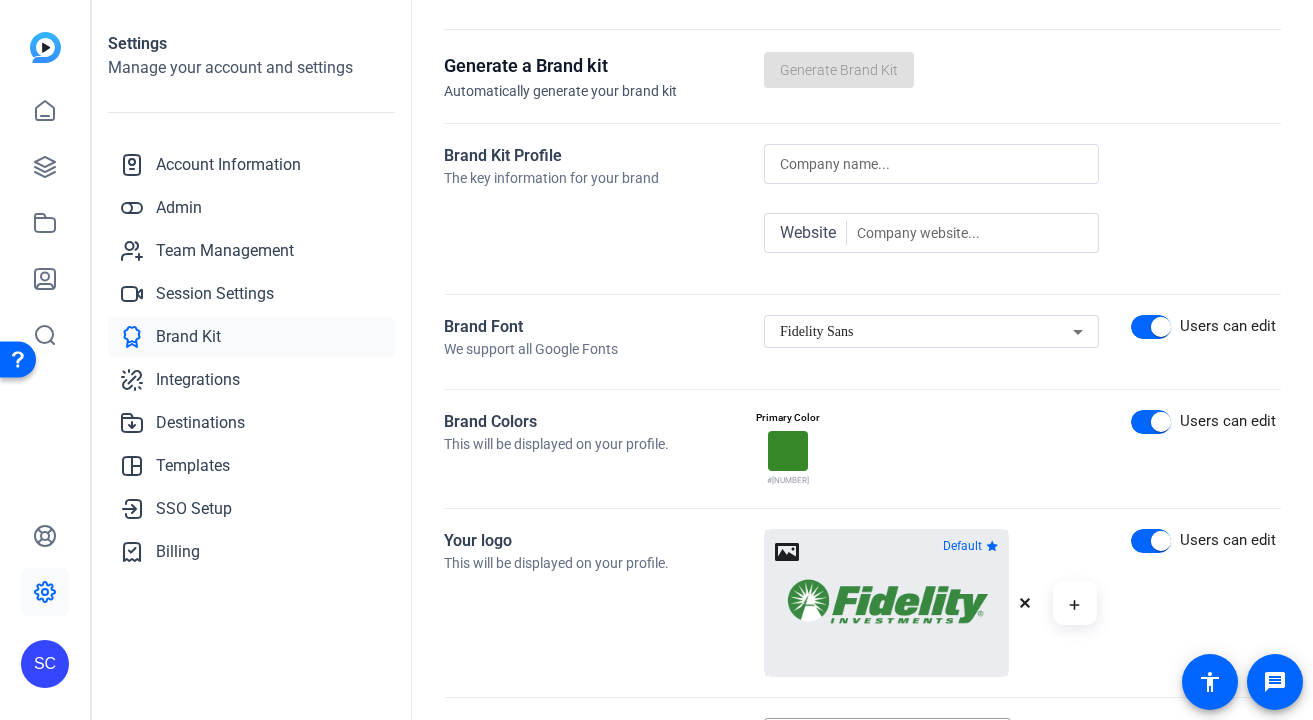 scroll, scrollTop: 0, scrollLeft: 0, axis: both 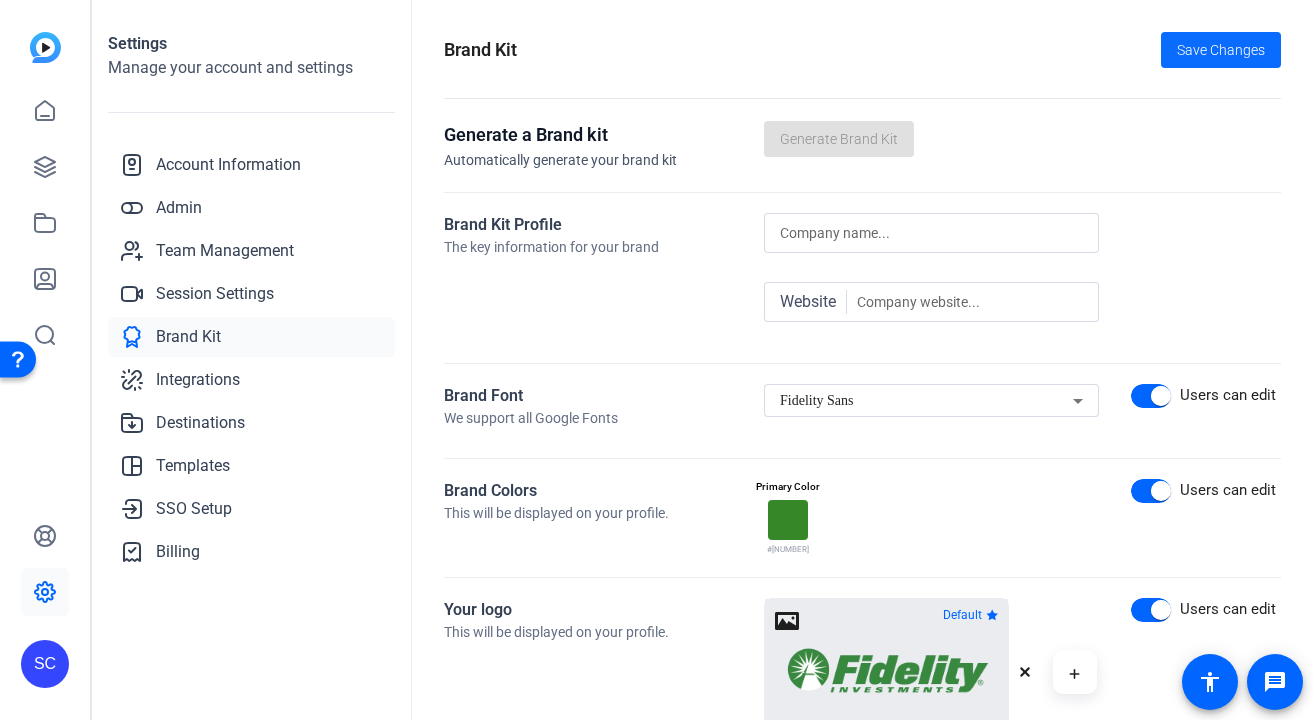 click on "Save Changes" 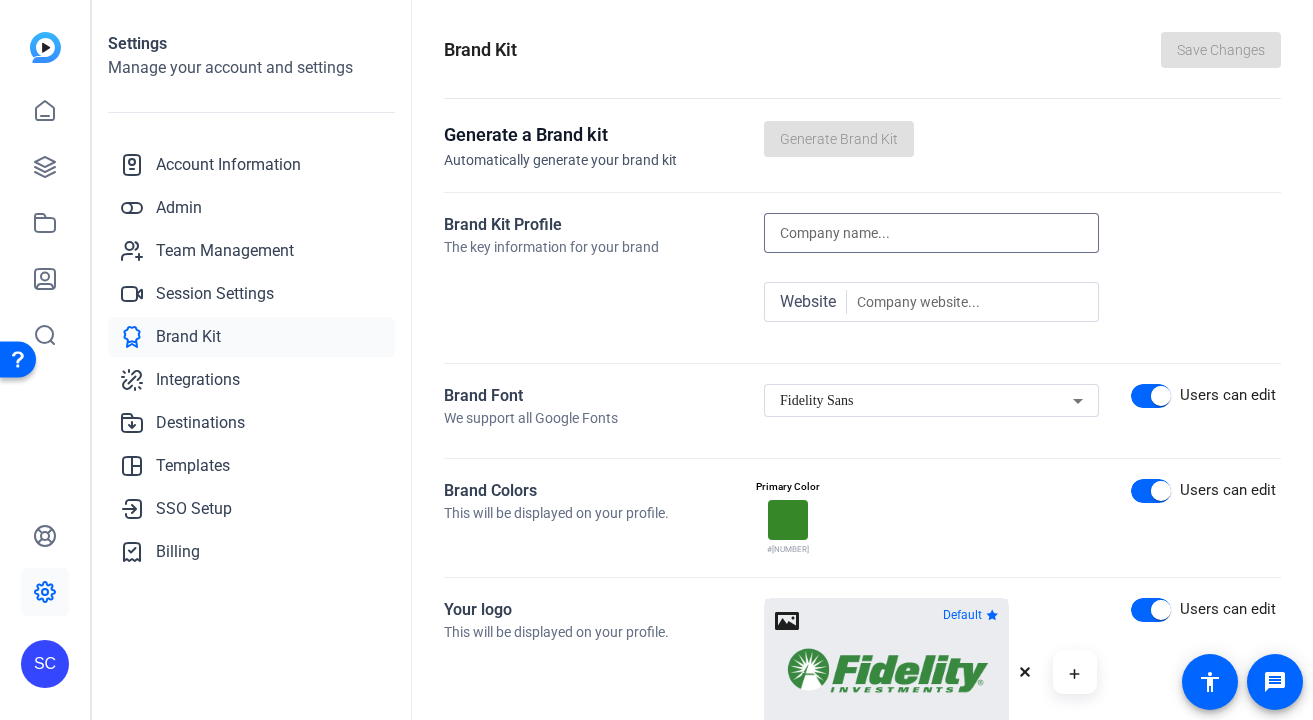 click at bounding box center (931, 233) 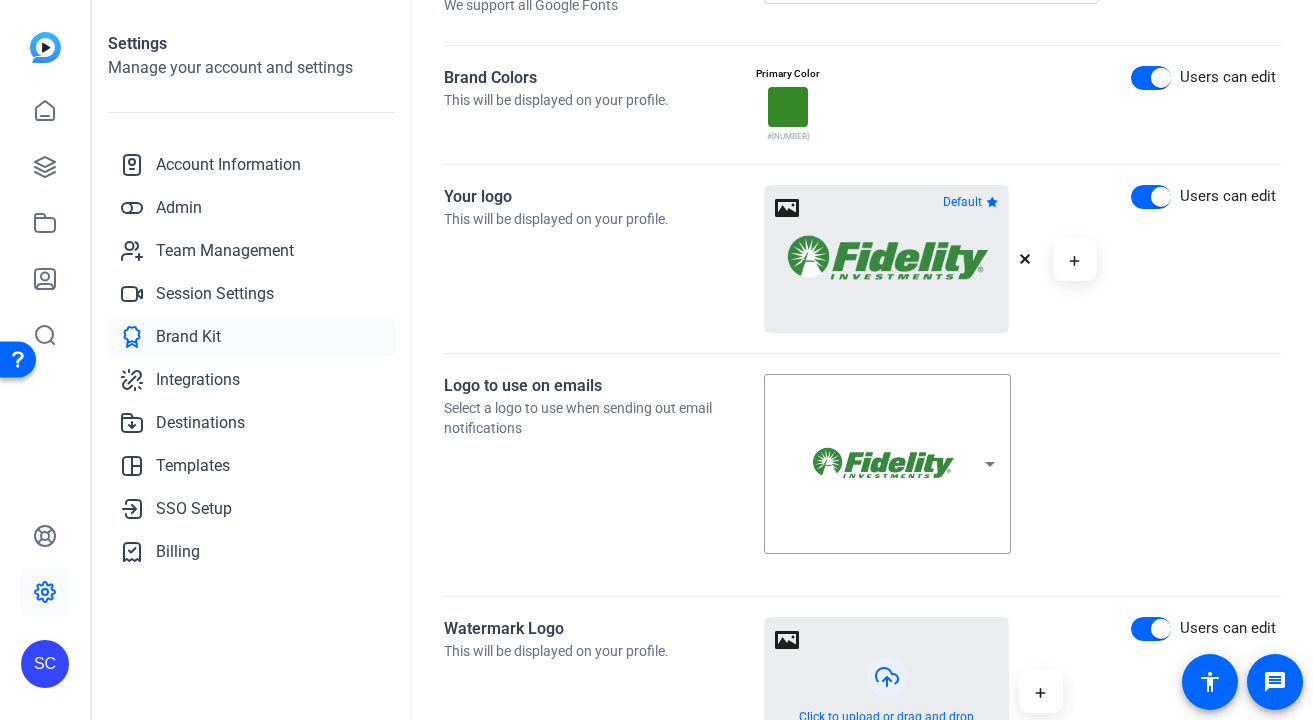 scroll, scrollTop: 0, scrollLeft: 0, axis: both 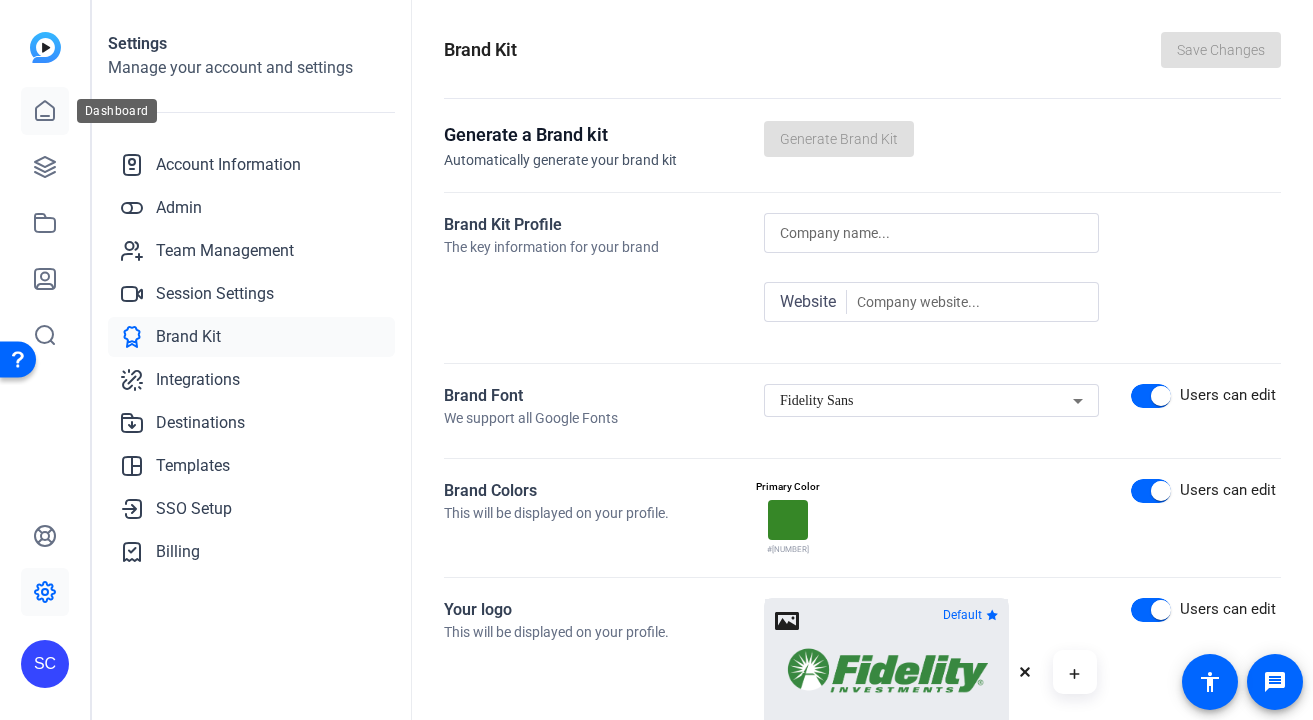 click 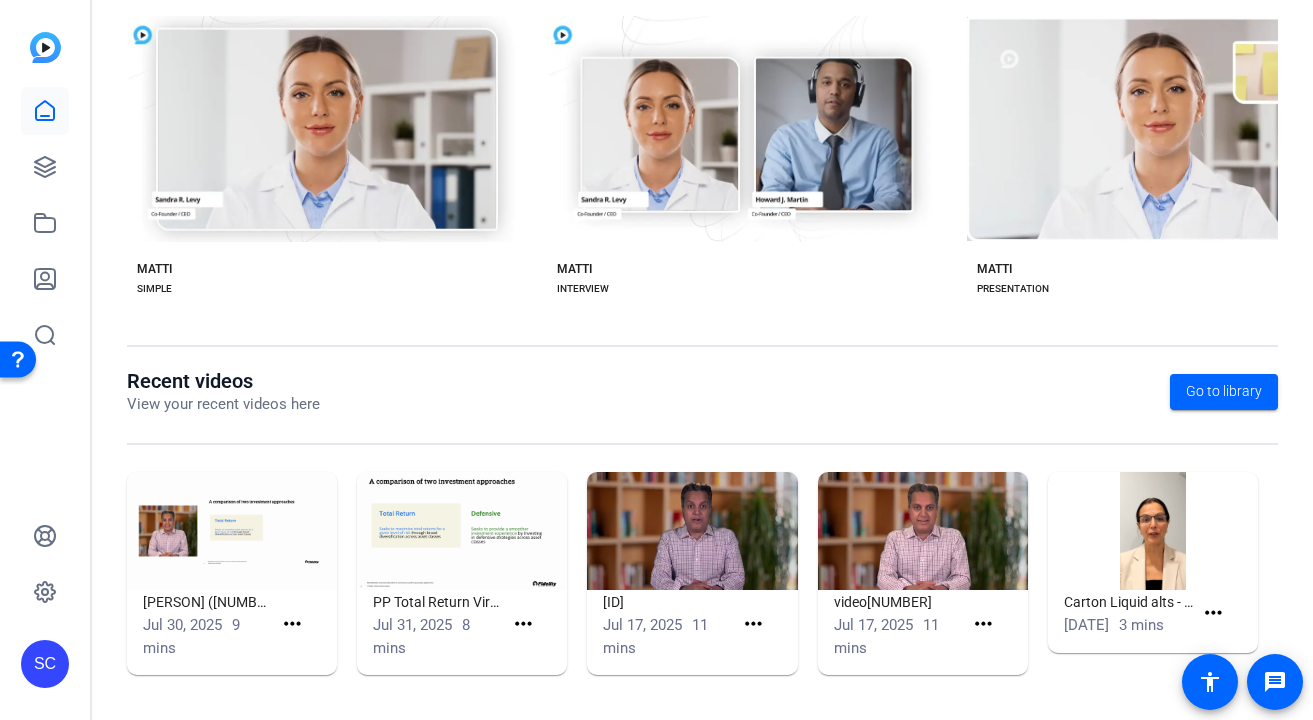 scroll, scrollTop: 0, scrollLeft: 0, axis: both 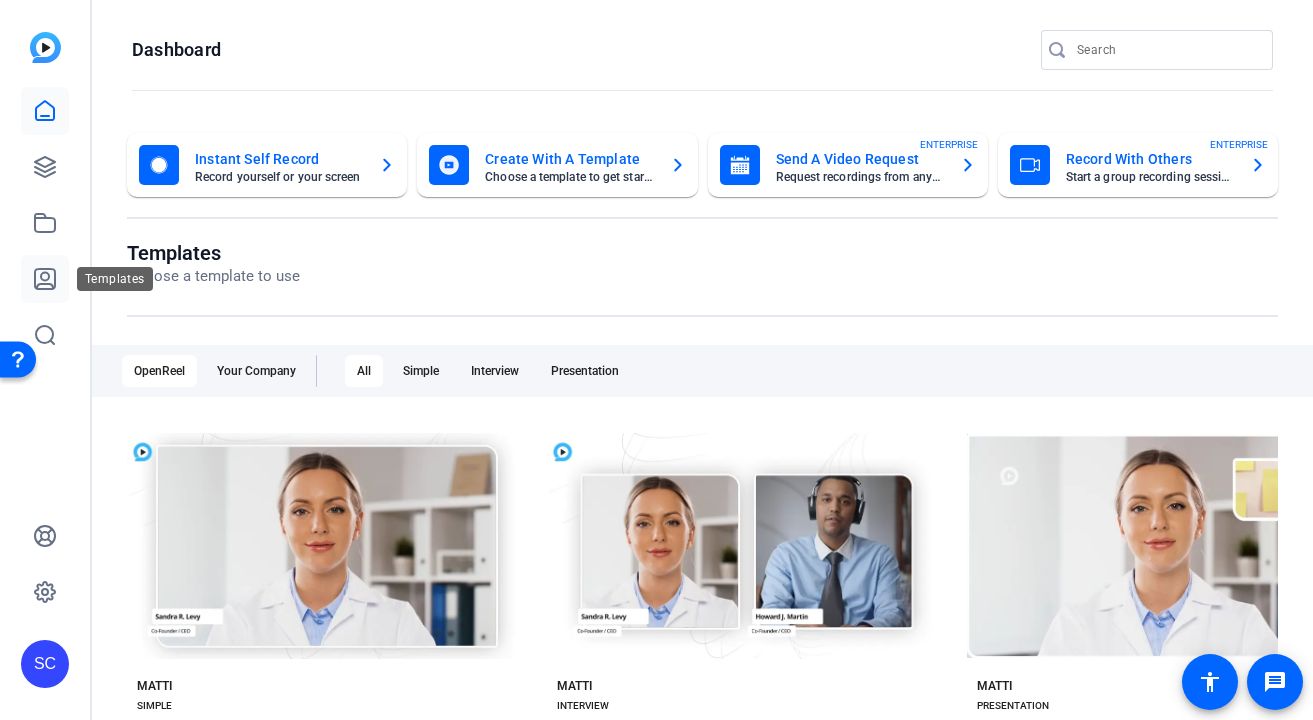 click 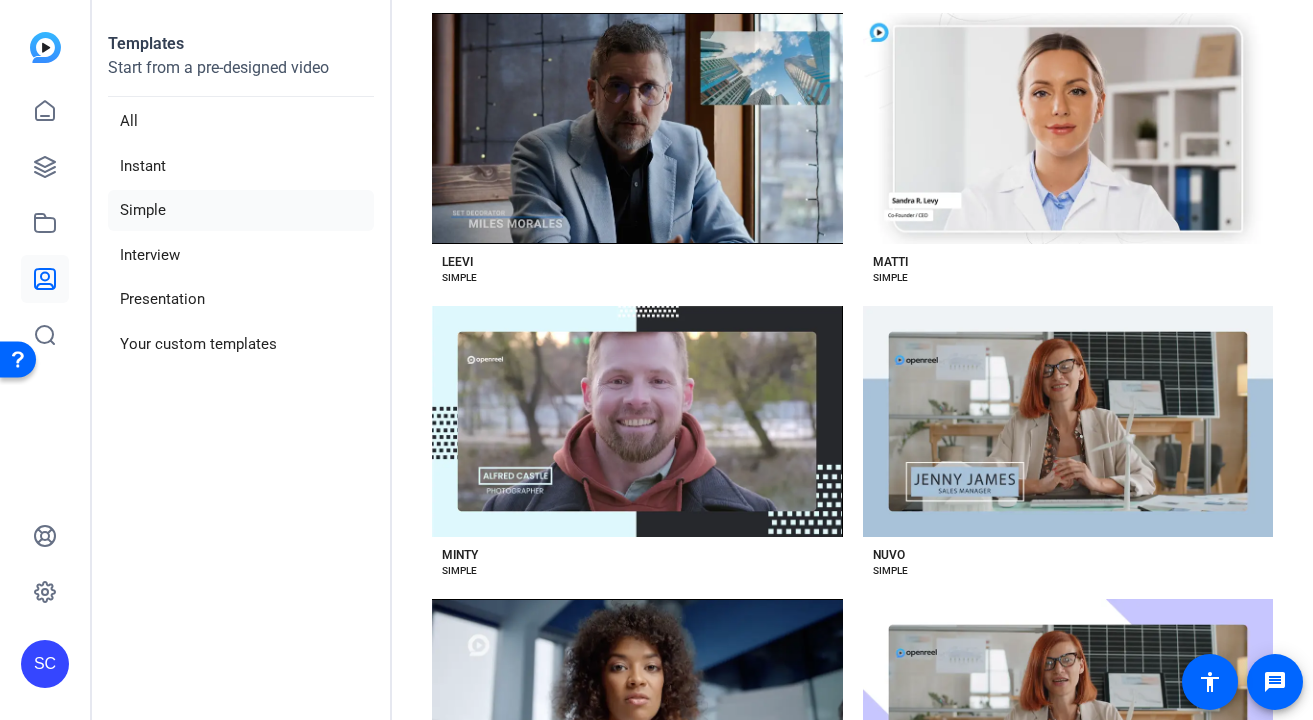 scroll, scrollTop: 2991, scrollLeft: 0, axis: vertical 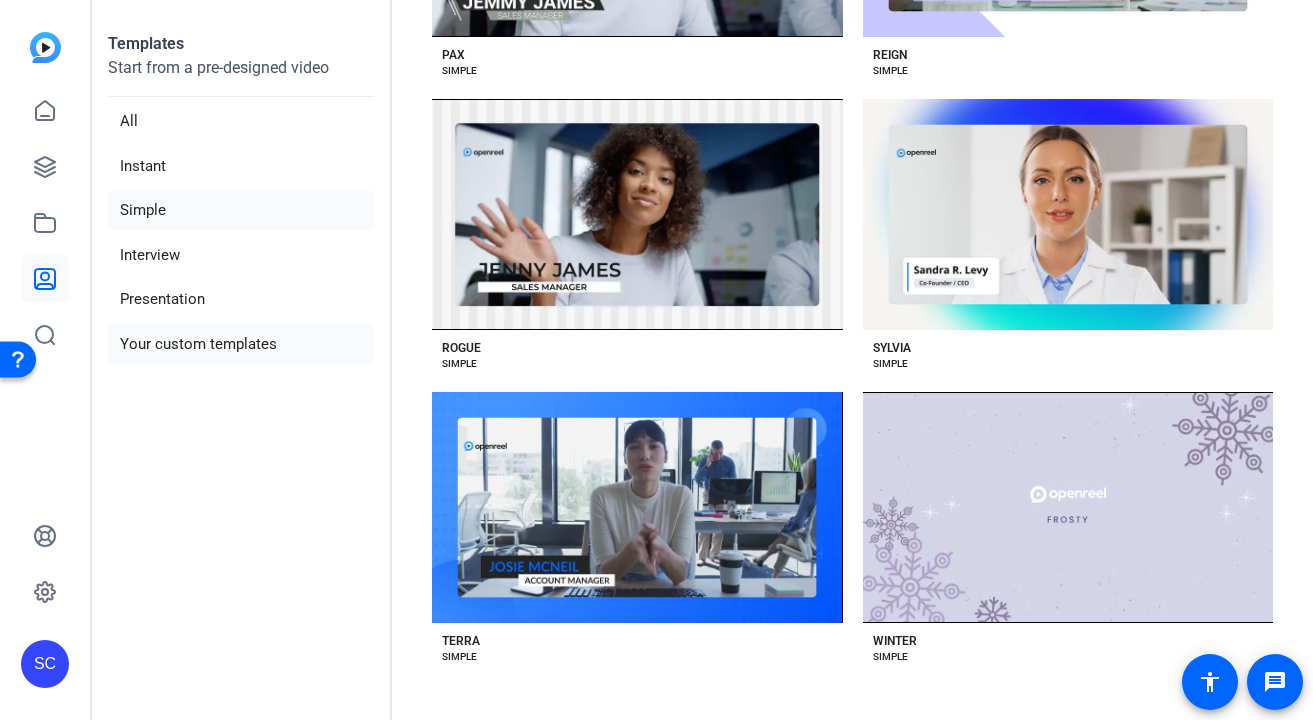 click on "Your custom templates" 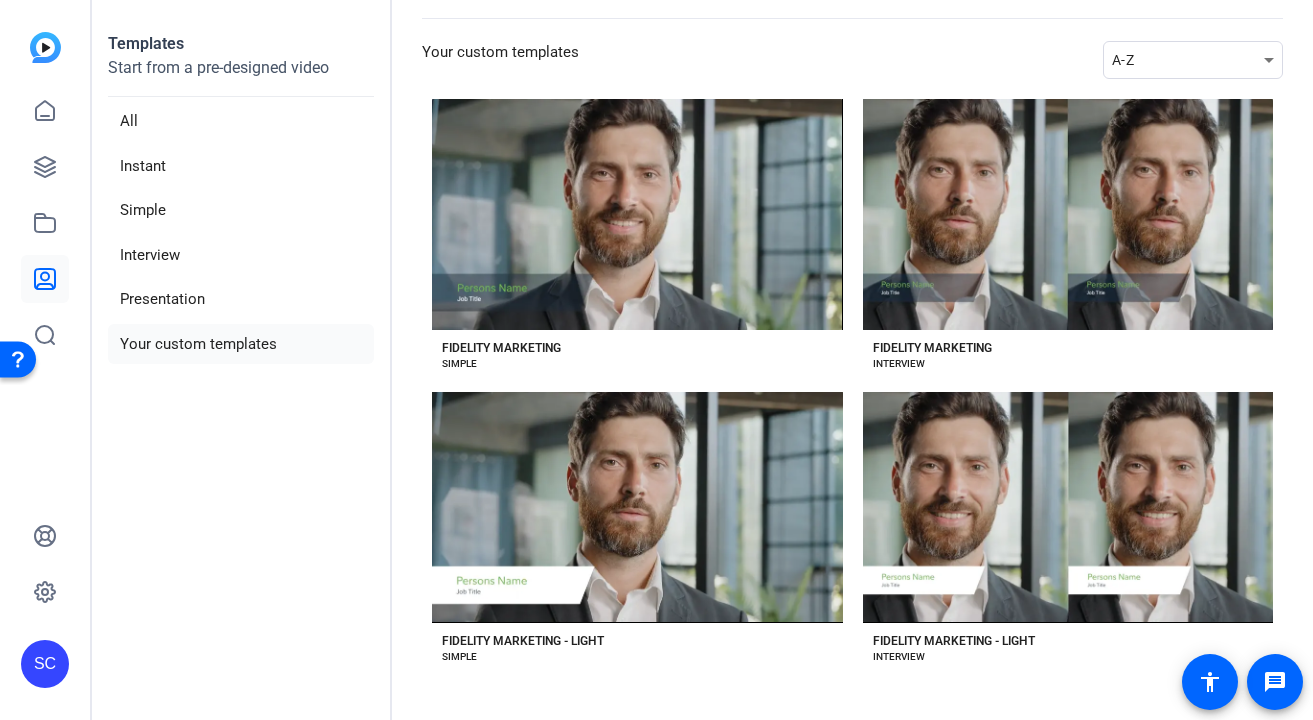 scroll, scrollTop: 62, scrollLeft: 0, axis: vertical 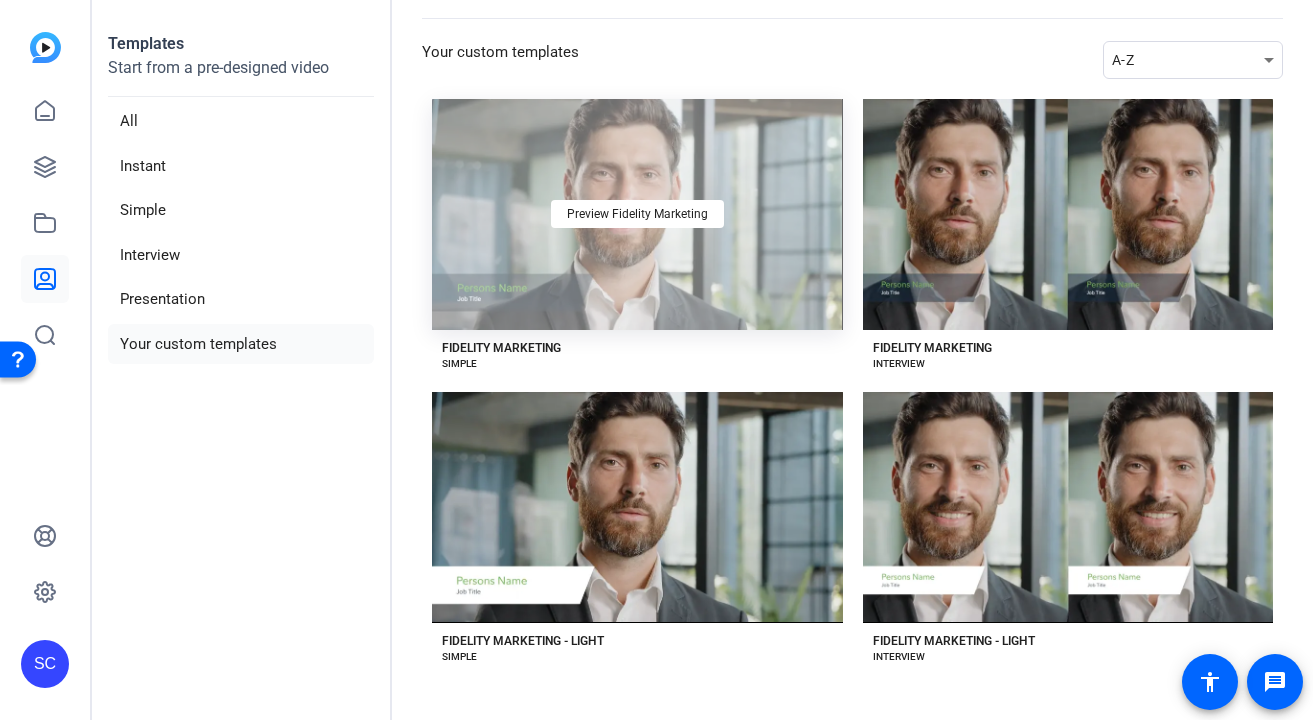 click on "Preview Fidelity Marketing" 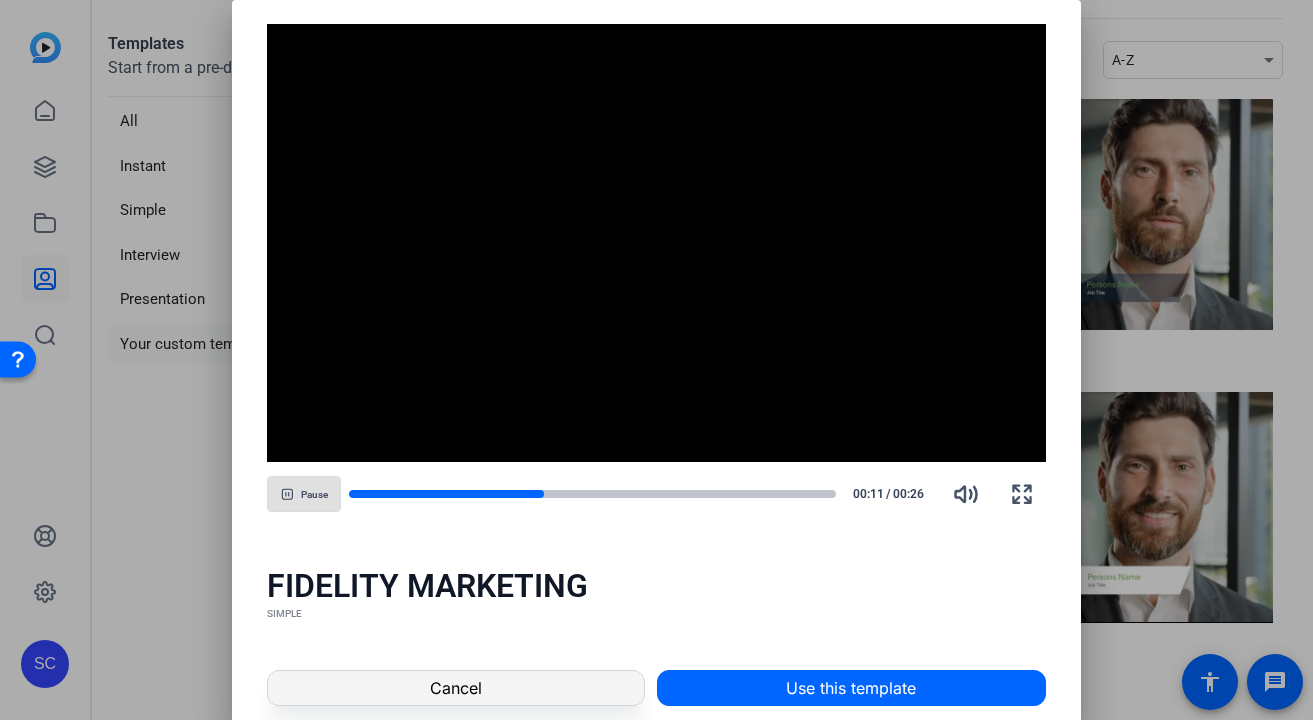 click at bounding box center (455, 688) 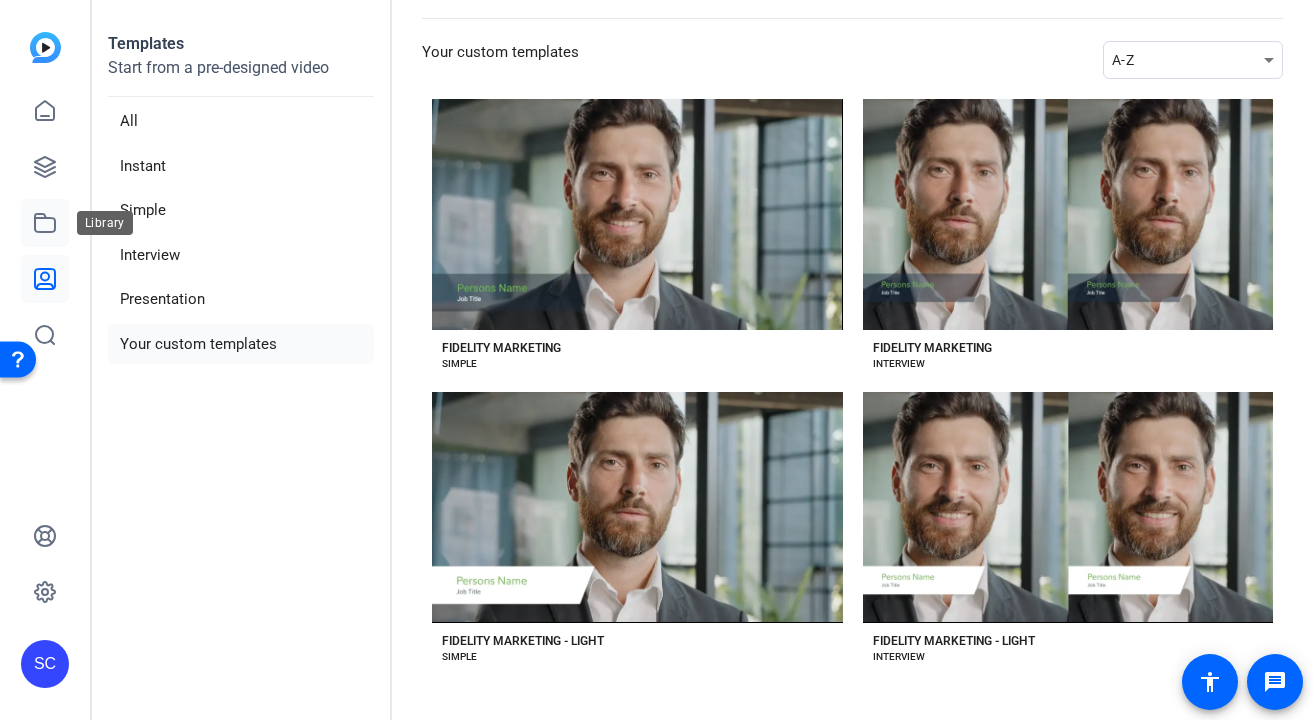 click 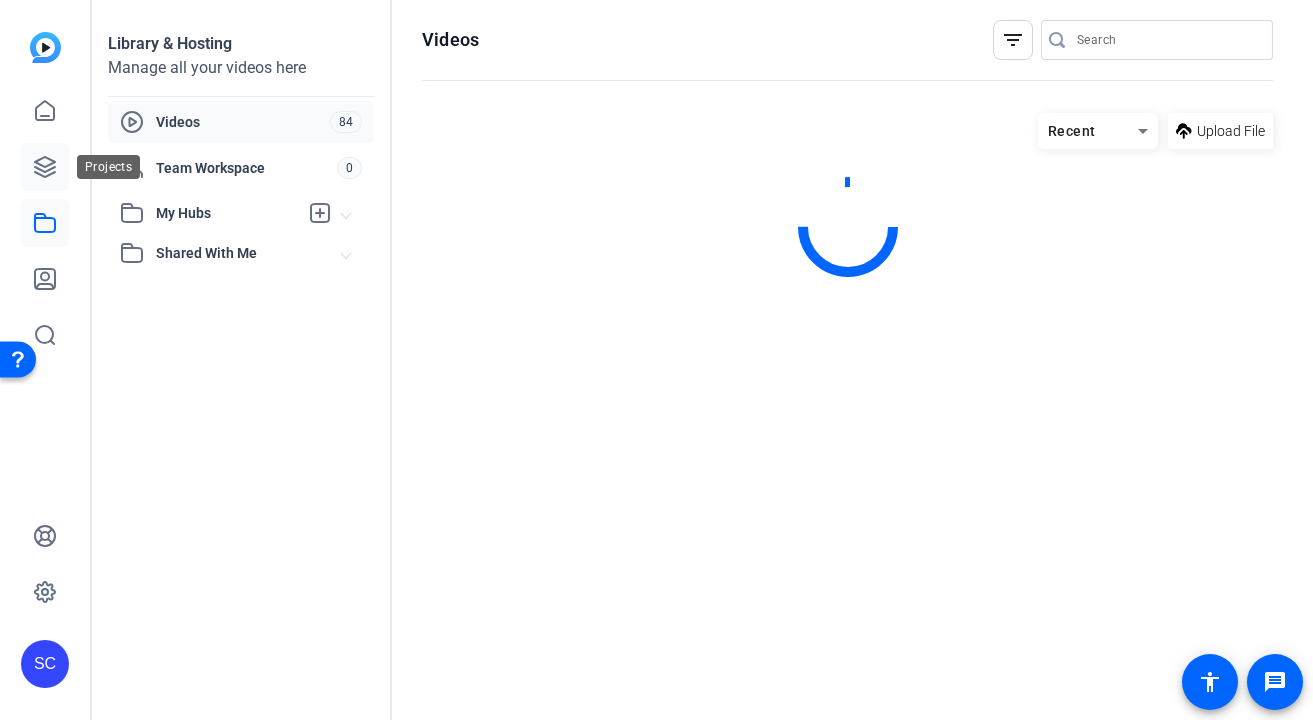 click 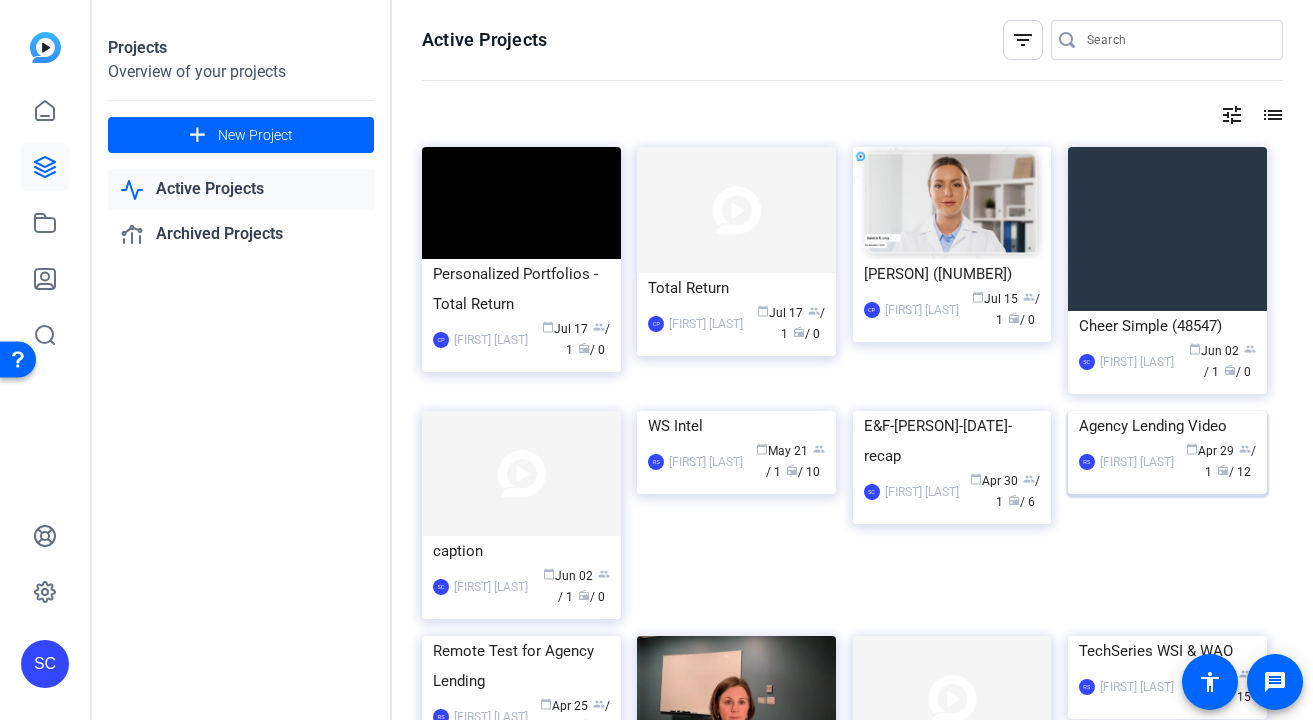 click 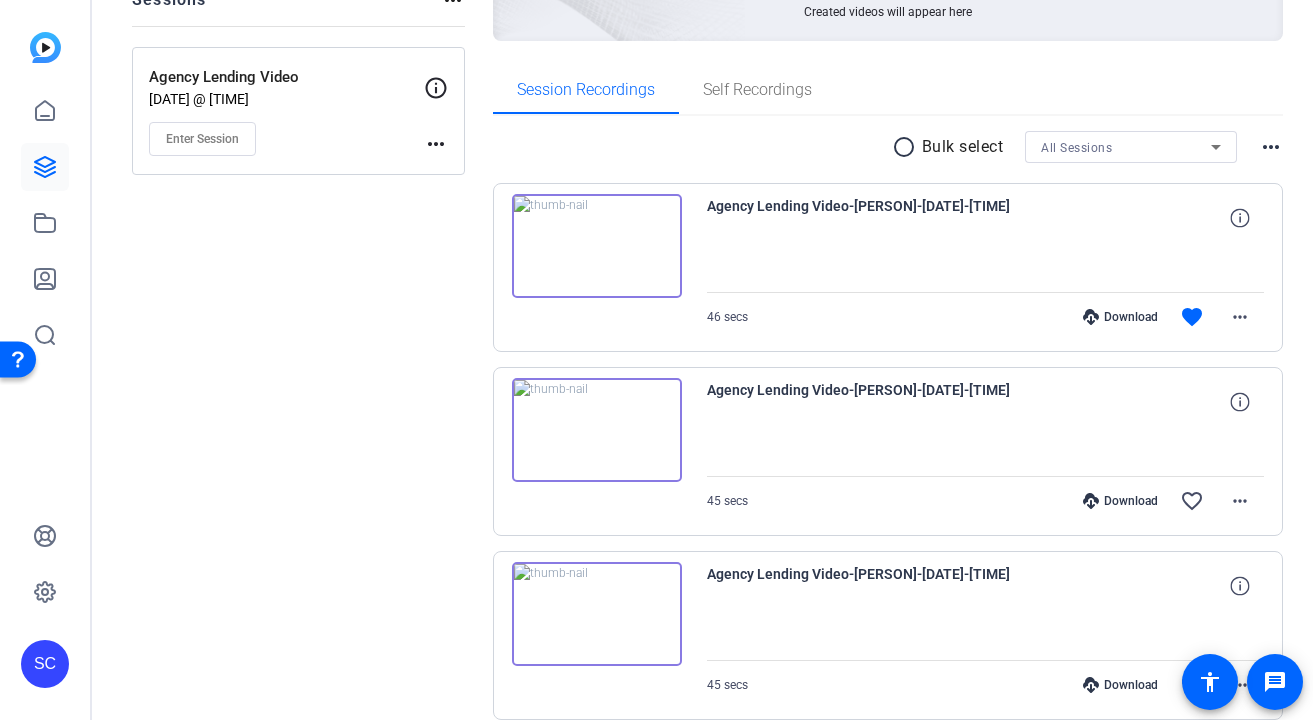 scroll, scrollTop: 0, scrollLeft: 0, axis: both 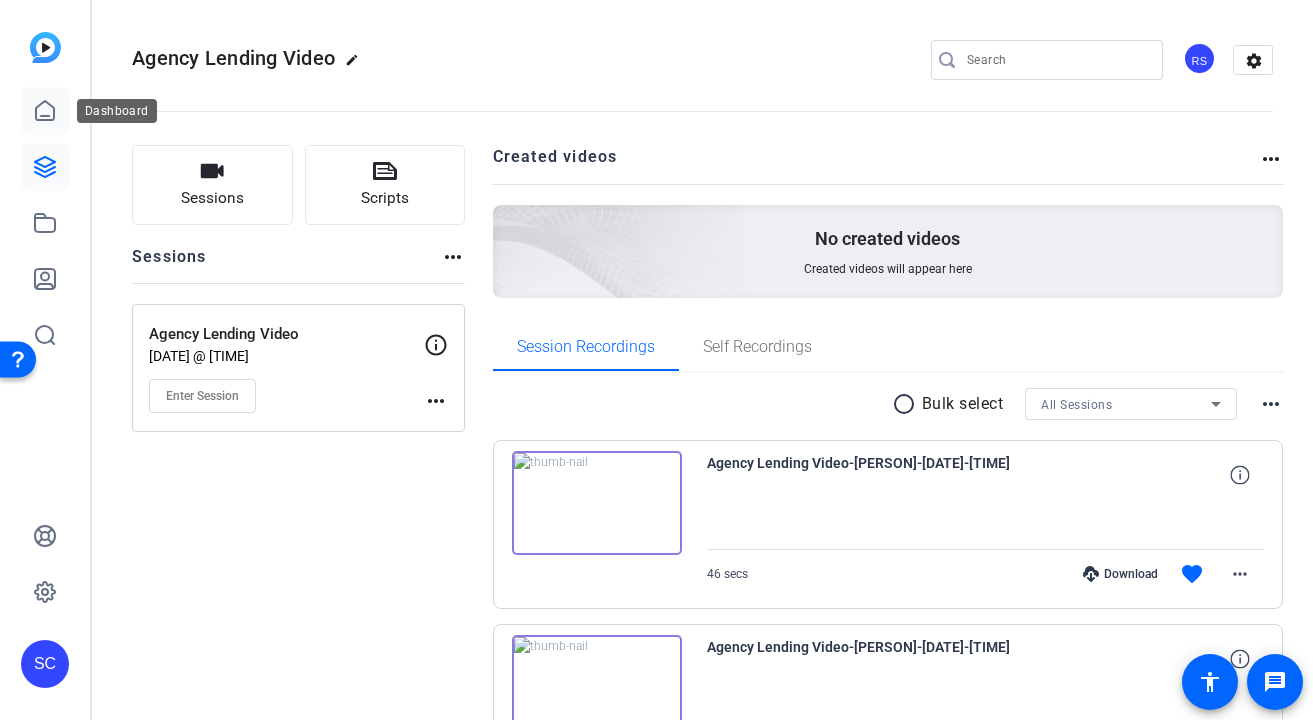 click 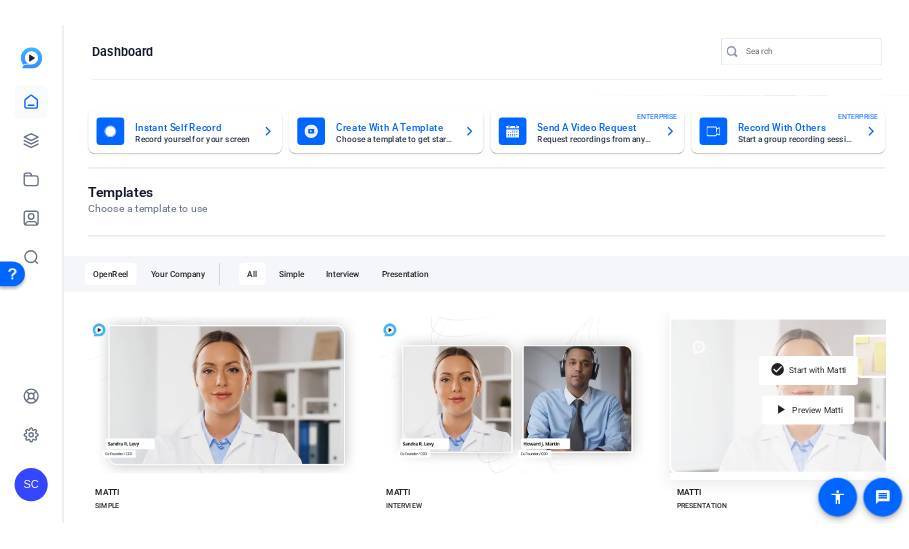 scroll, scrollTop: 0, scrollLeft: 0, axis: both 